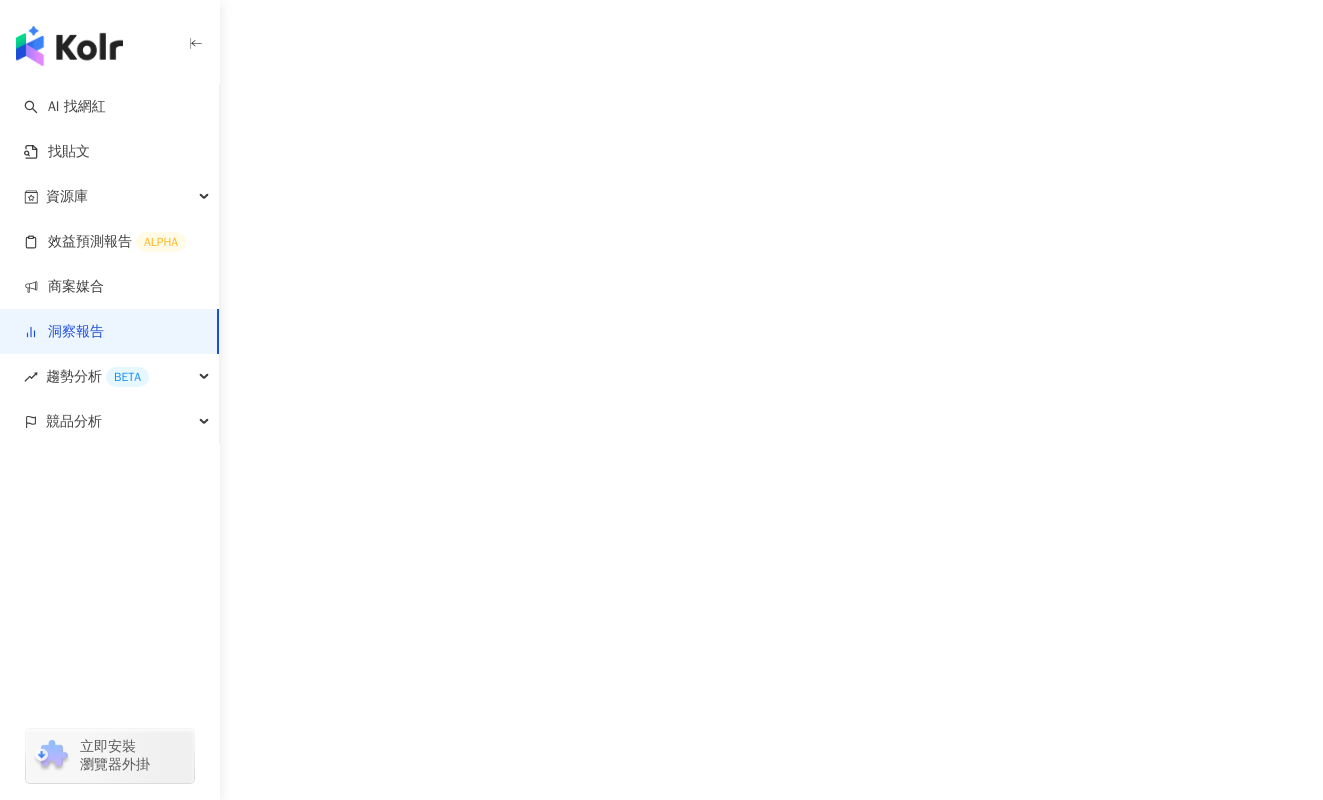 scroll, scrollTop: 0, scrollLeft: 0, axis: both 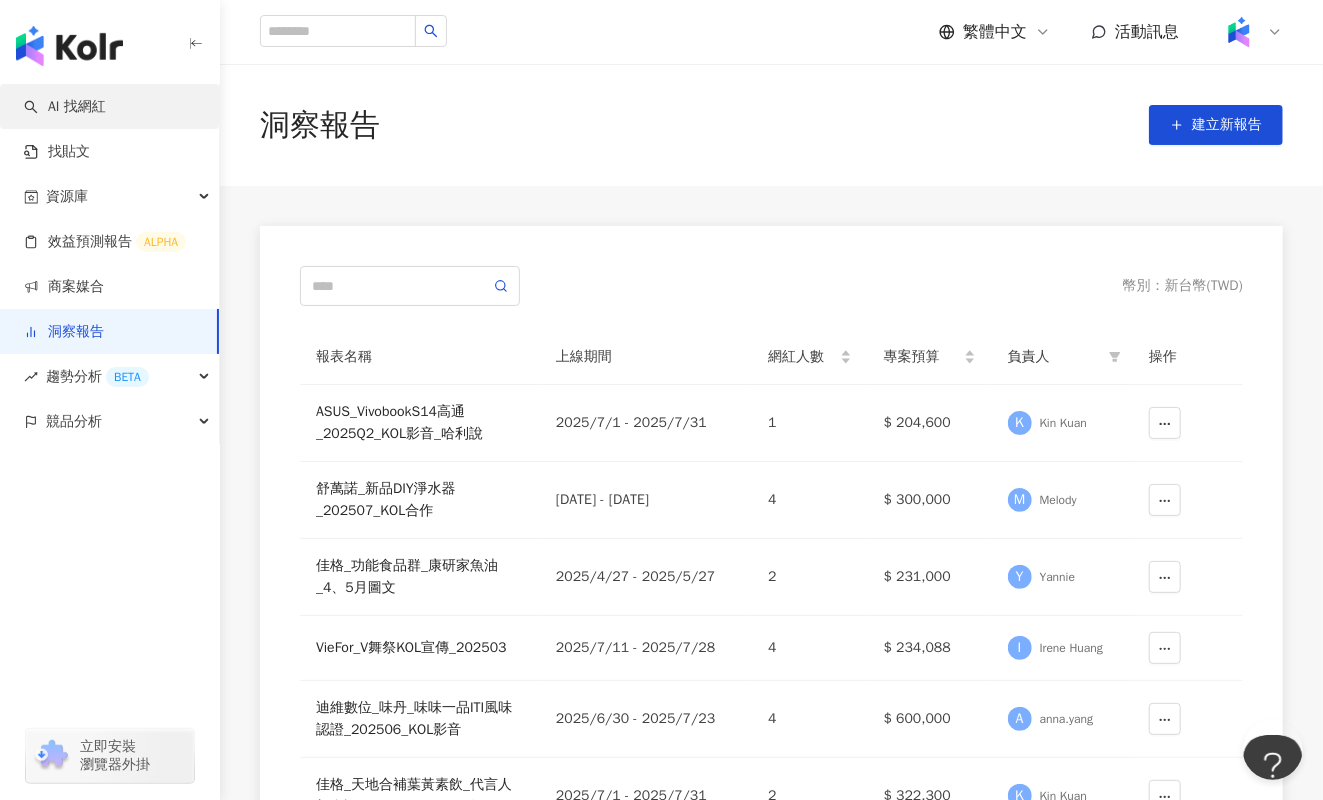 click on "AI 找網紅" at bounding box center (65, 107) 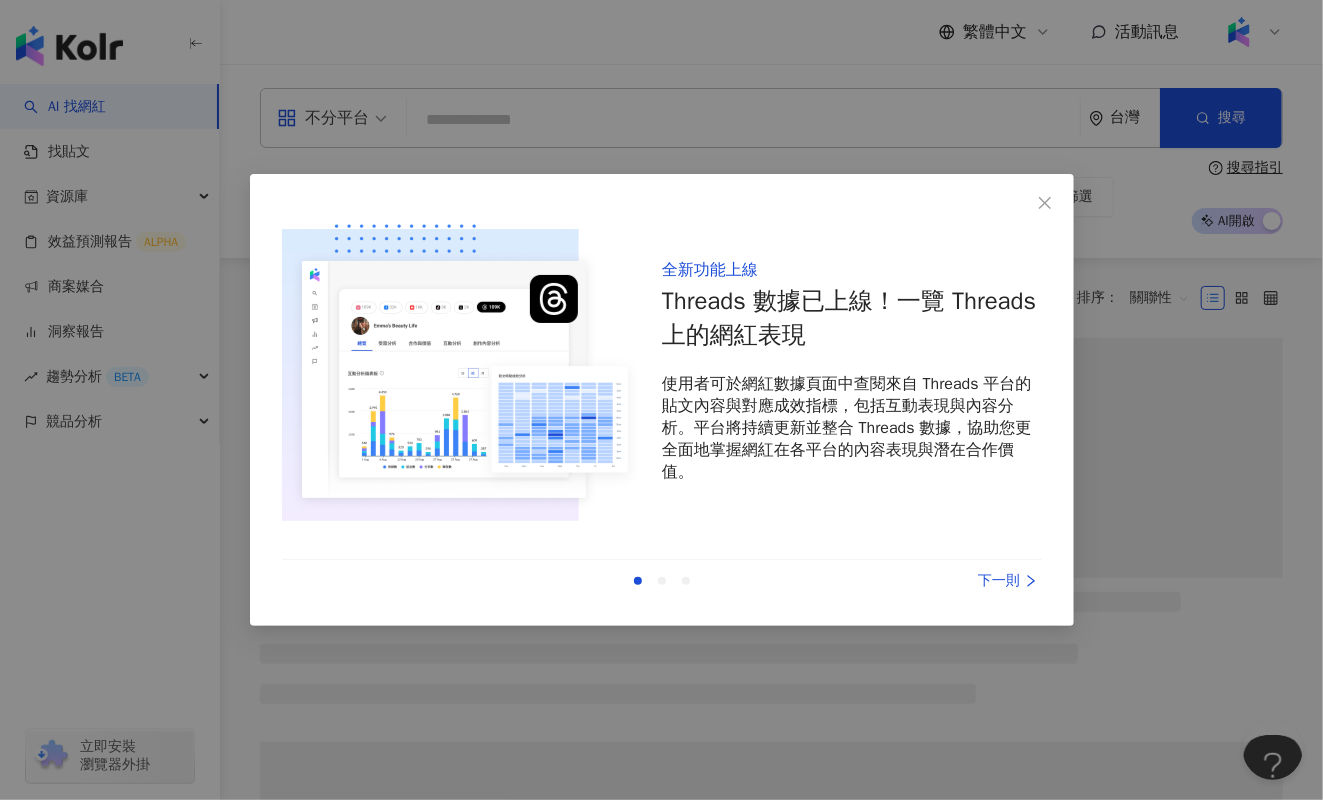 click on "全新功能上線 Threads 數據已上線！一覽 Threads 上的網紅表現 使用者可於網紅數據頁面中查閱來自 Threads 平台的貼文內容與對應成效指標，包括互動表現與內容分析。平台將持續更新並整合 Threads 數據，協助您更全面地掌握網紅在各平台的內容表現與潛在合作價值。 上一則 下一則" at bounding box center [661, 400] 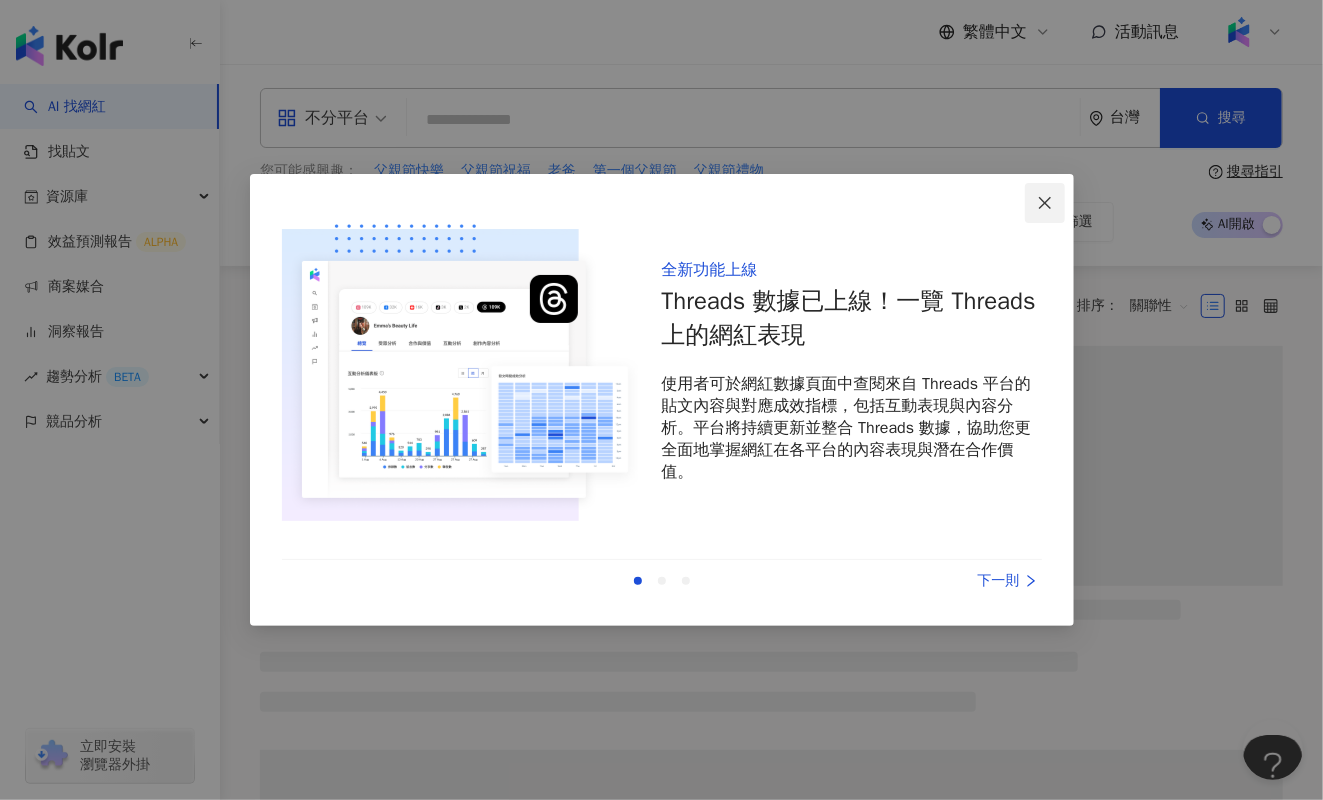 click 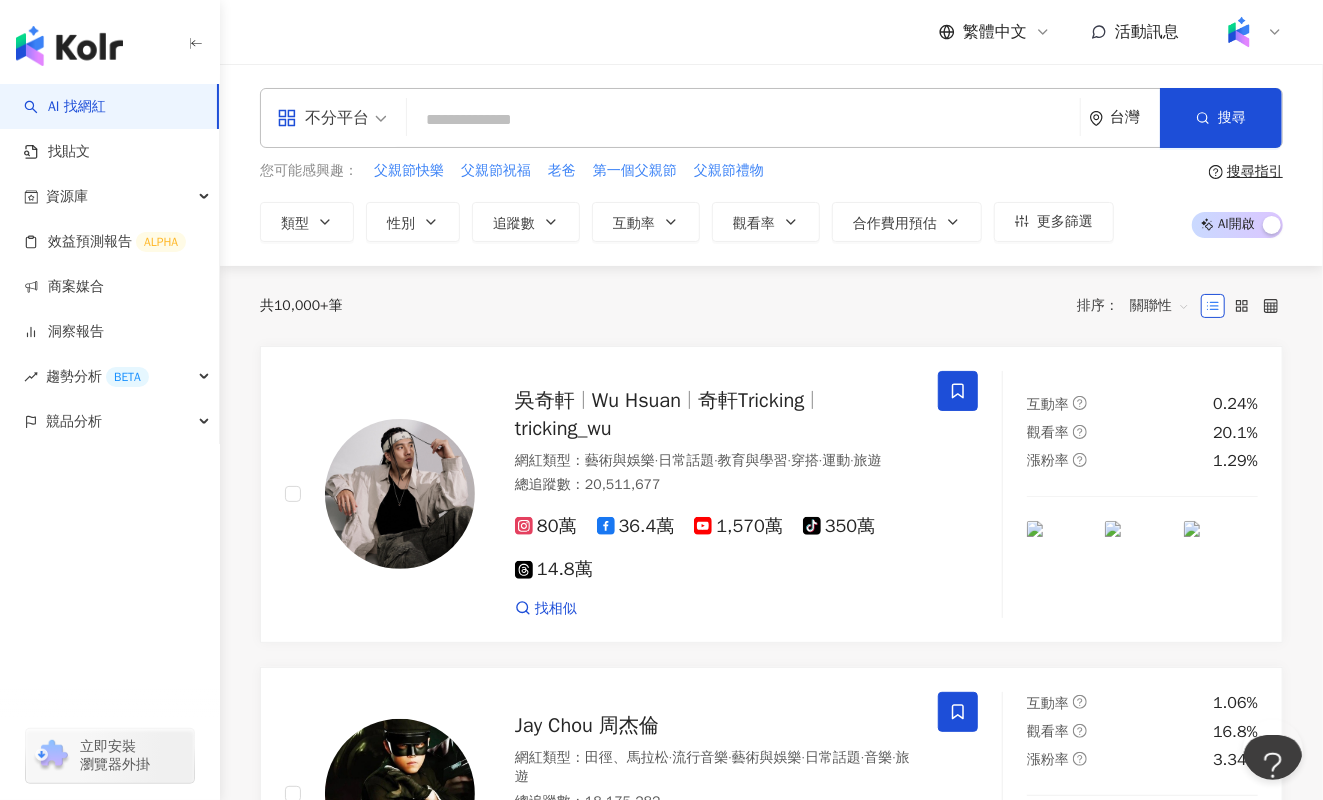 click at bounding box center [743, 120] 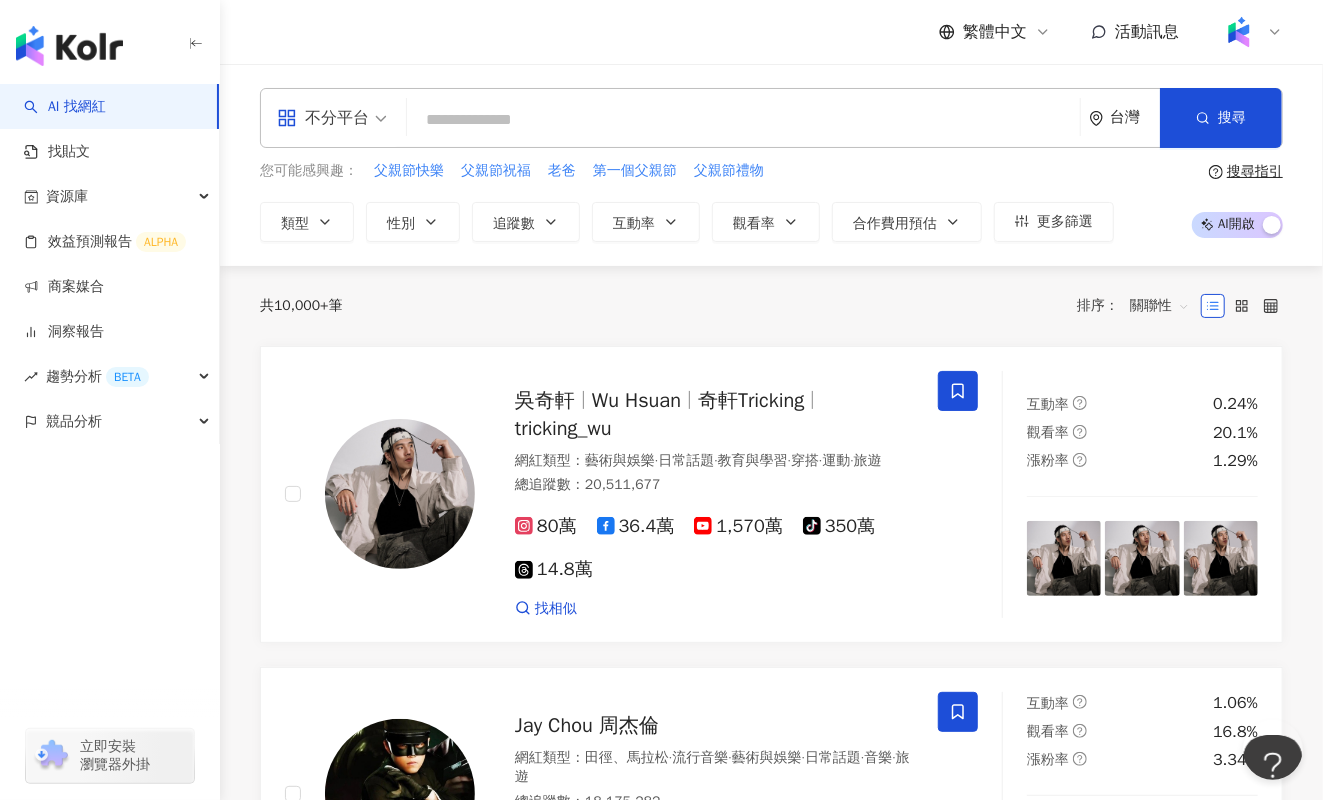 paste on "**********" 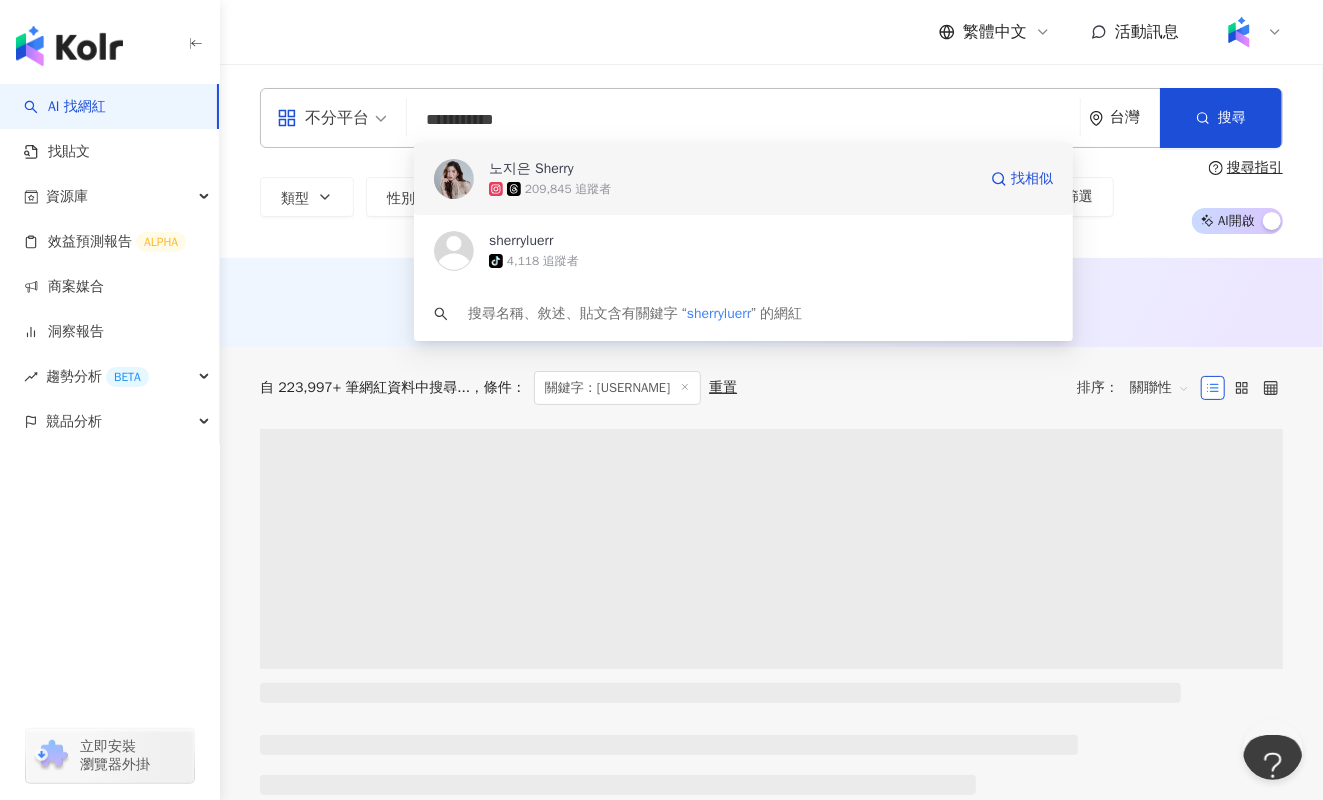 click on "노지은 Sherry" at bounding box center (732, 169) 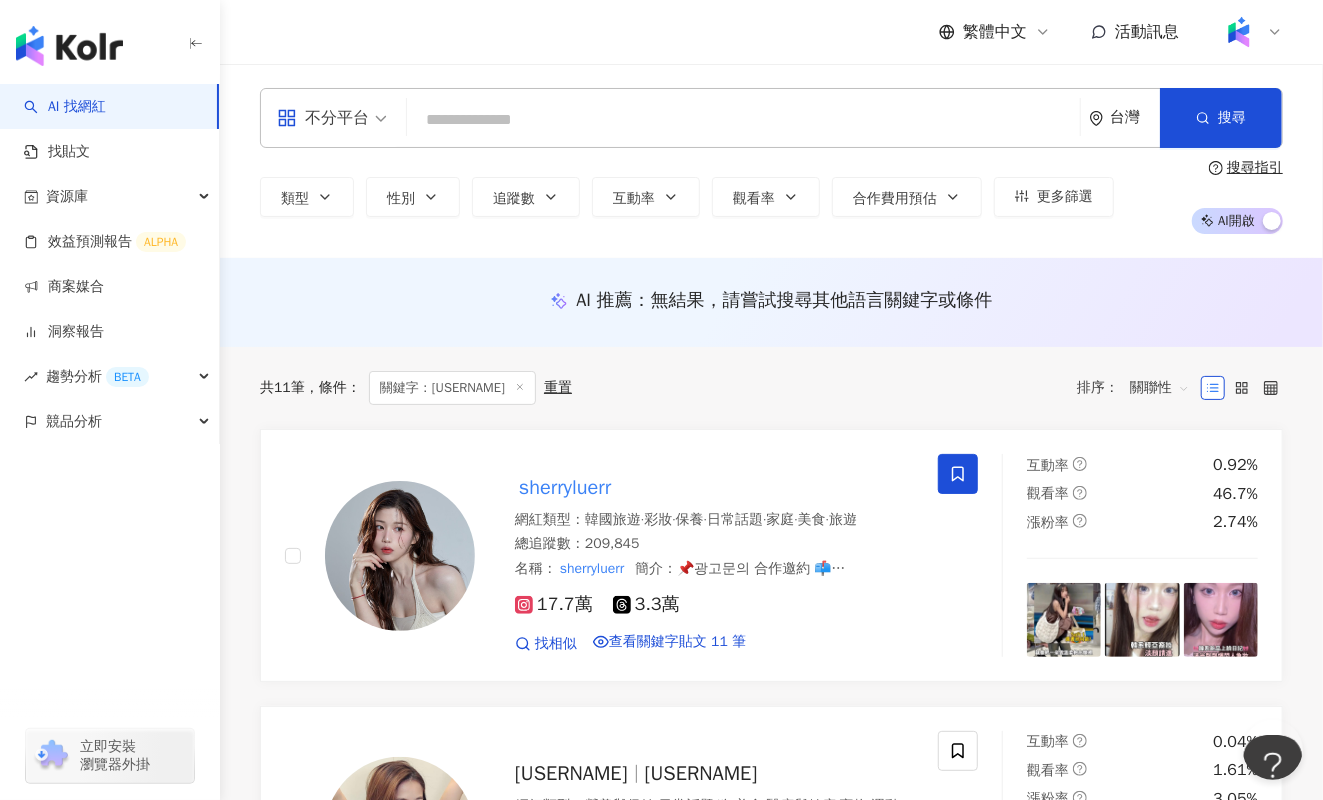 click at bounding box center (743, 120) 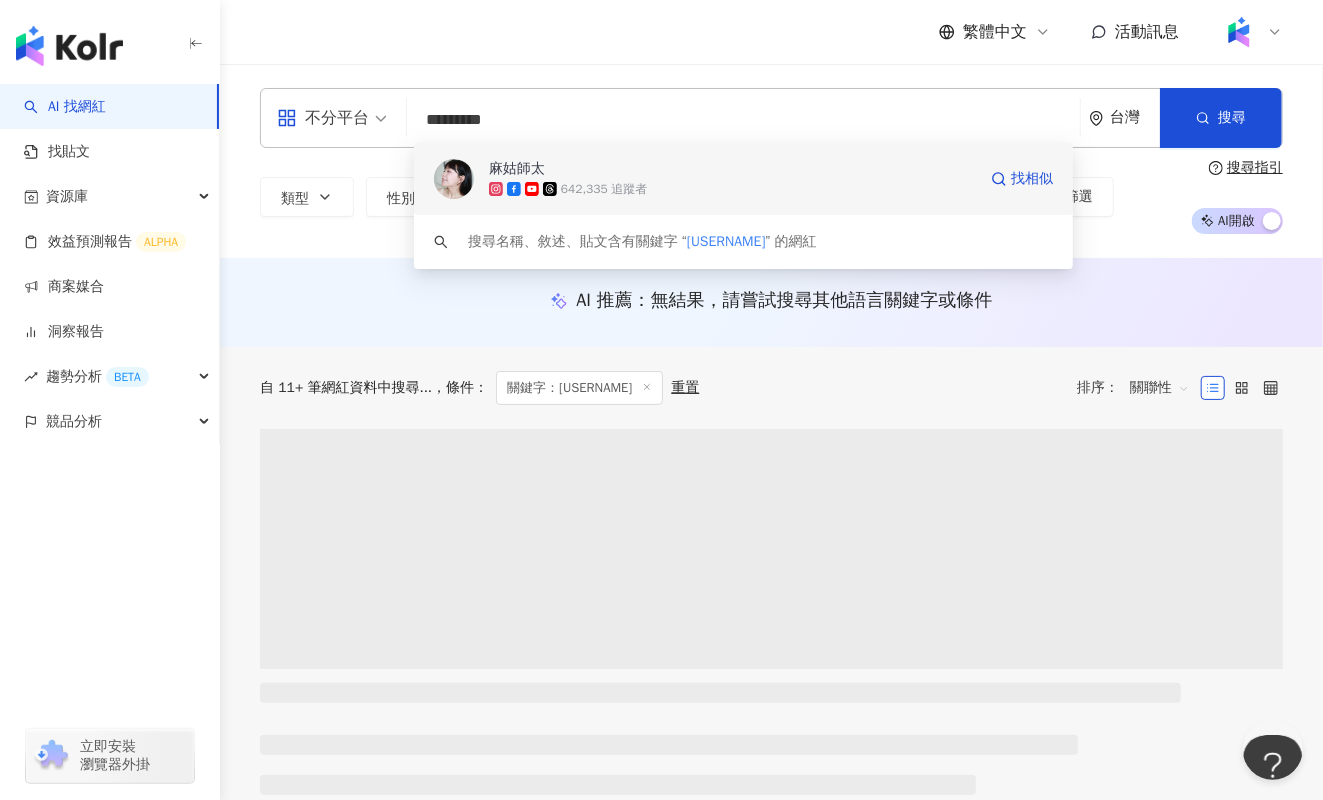 click on "642,335   追蹤者" at bounding box center (604, 189) 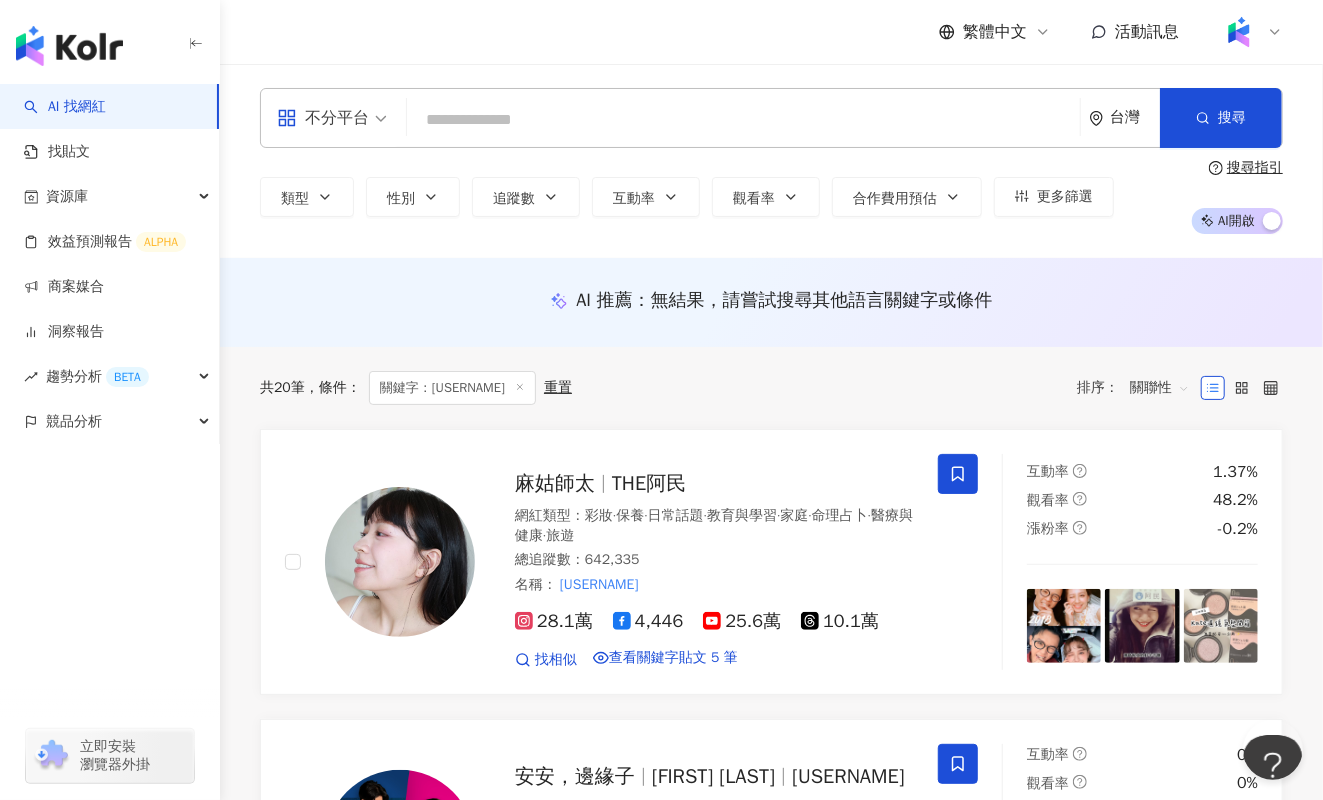 click at bounding box center [743, 120] 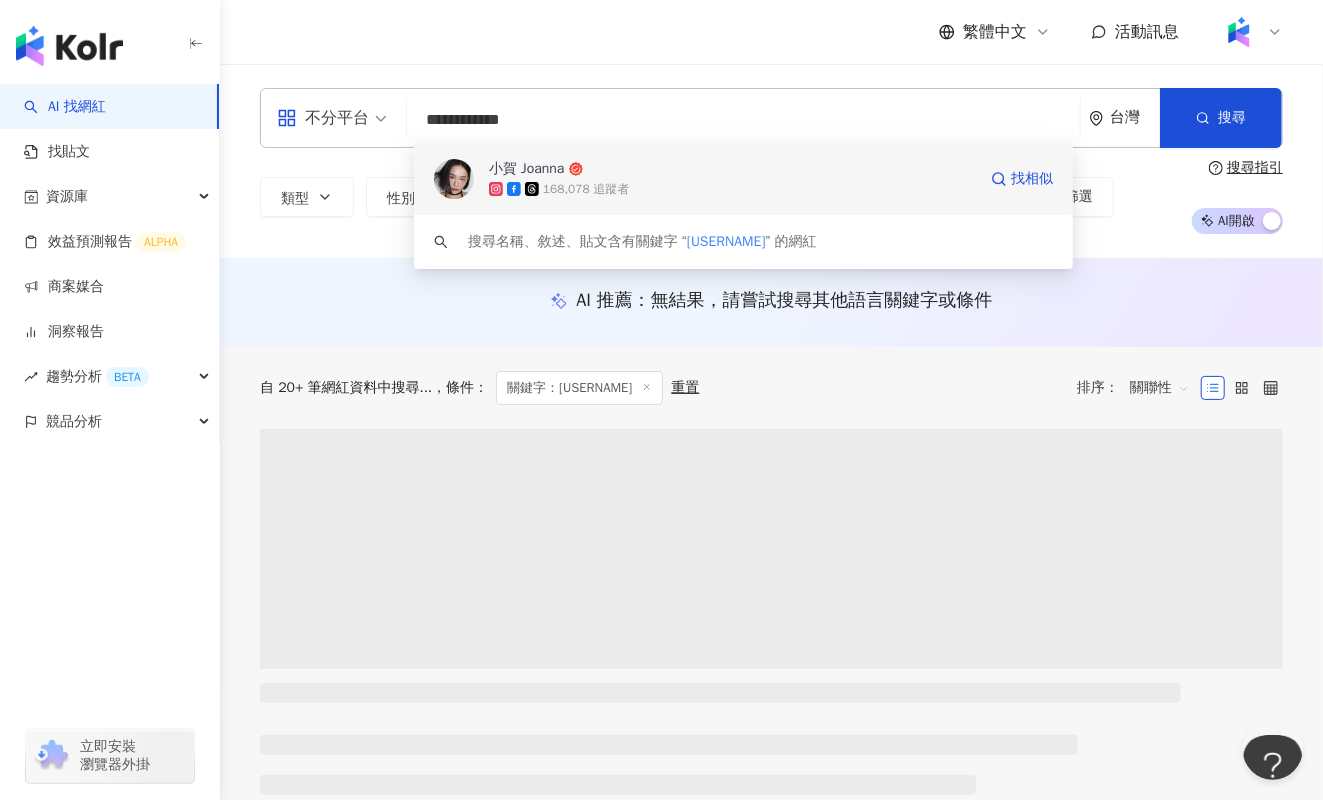 click on "168,078   追蹤者" at bounding box center [732, 189] 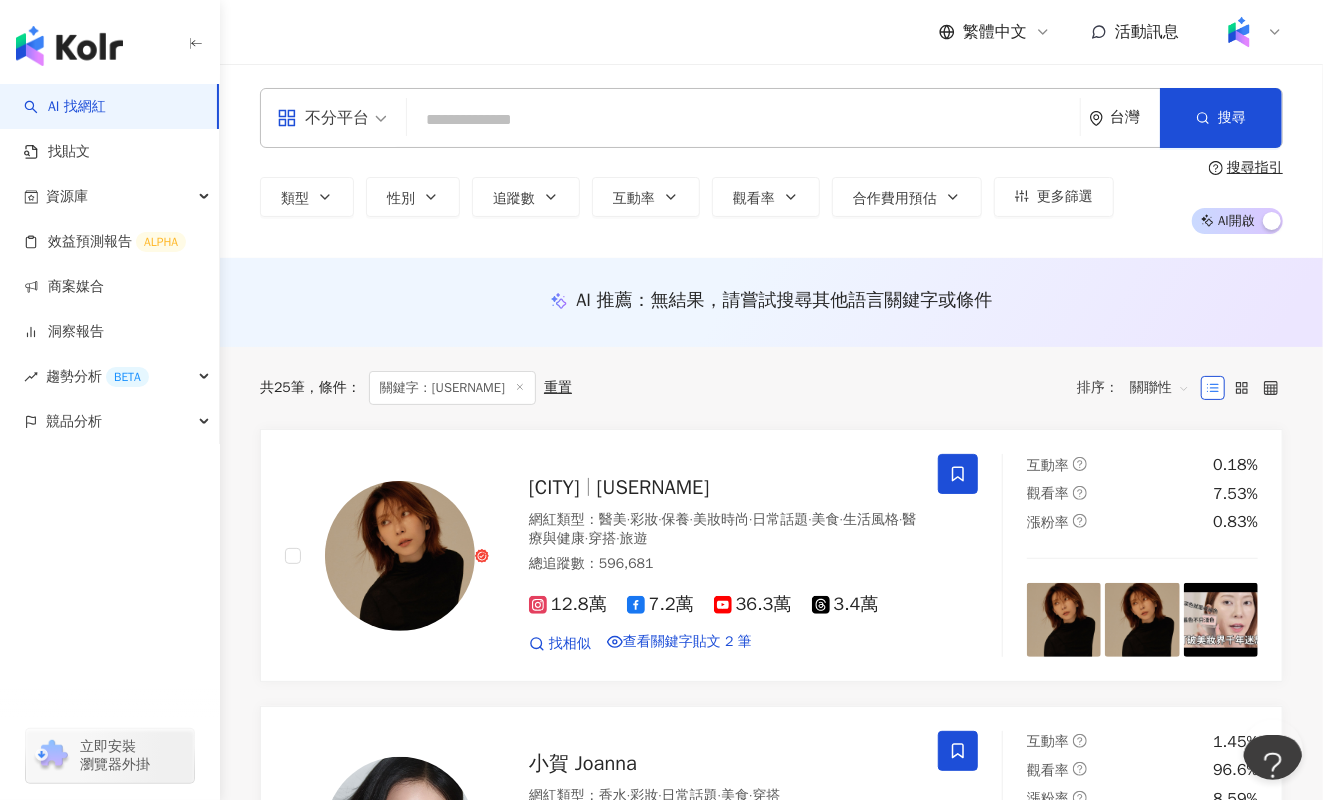 click at bounding box center [743, 120] 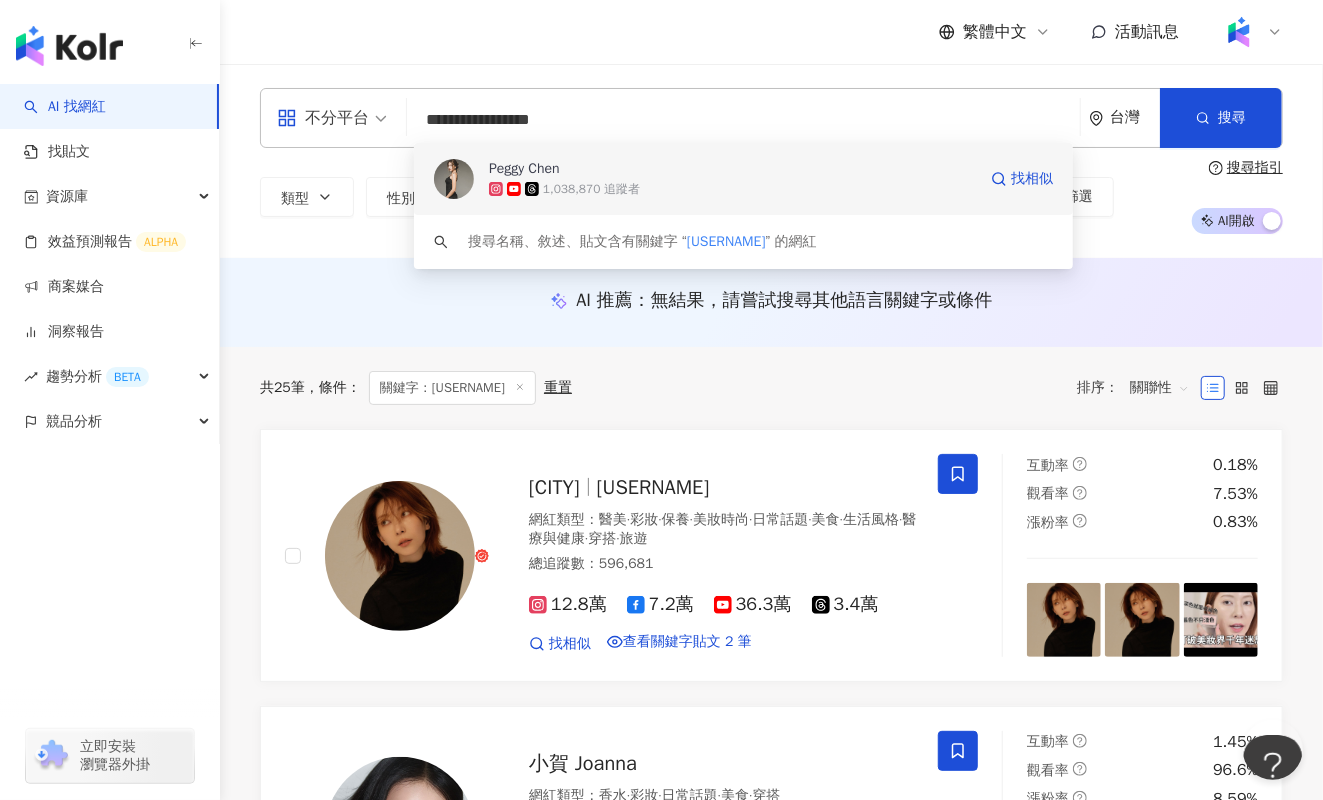 click on "1,038,870   追蹤者" at bounding box center [591, 189] 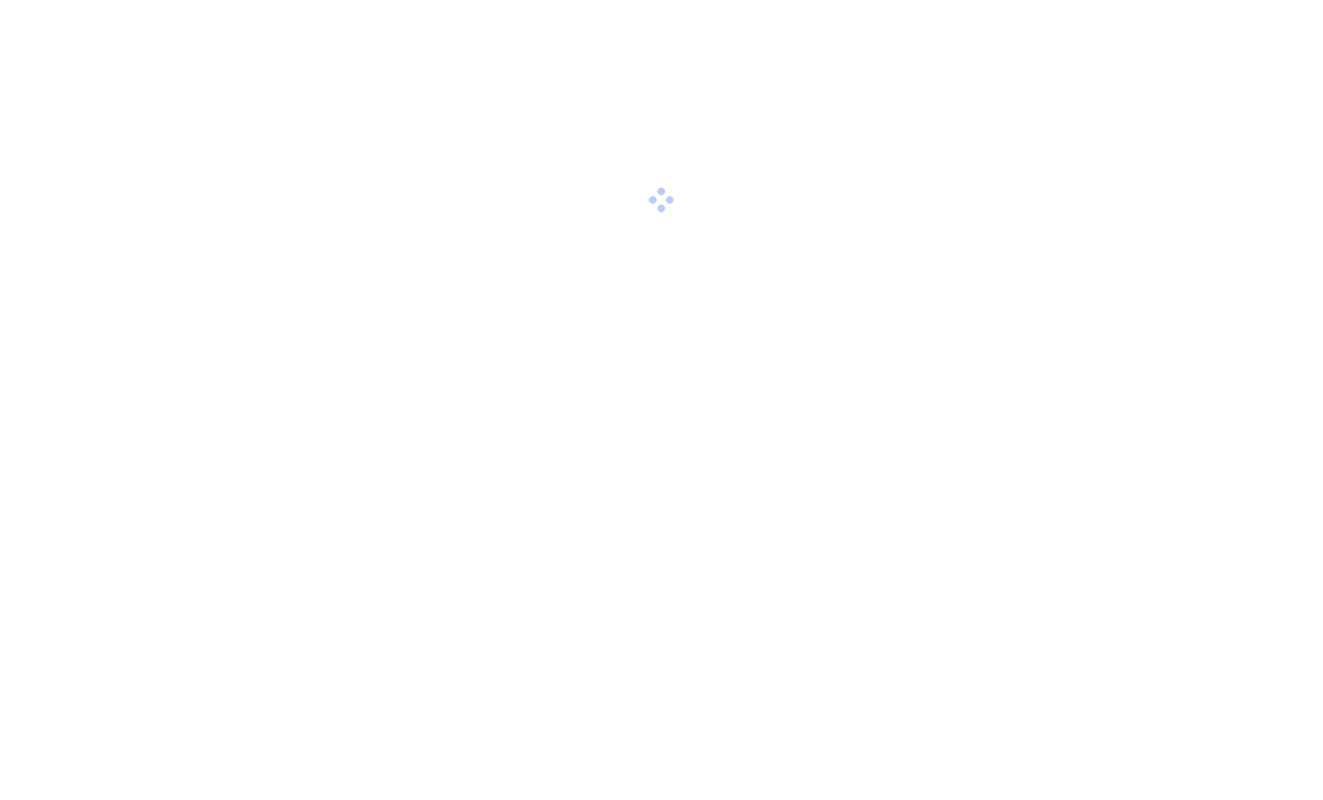 scroll, scrollTop: 0, scrollLeft: 0, axis: both 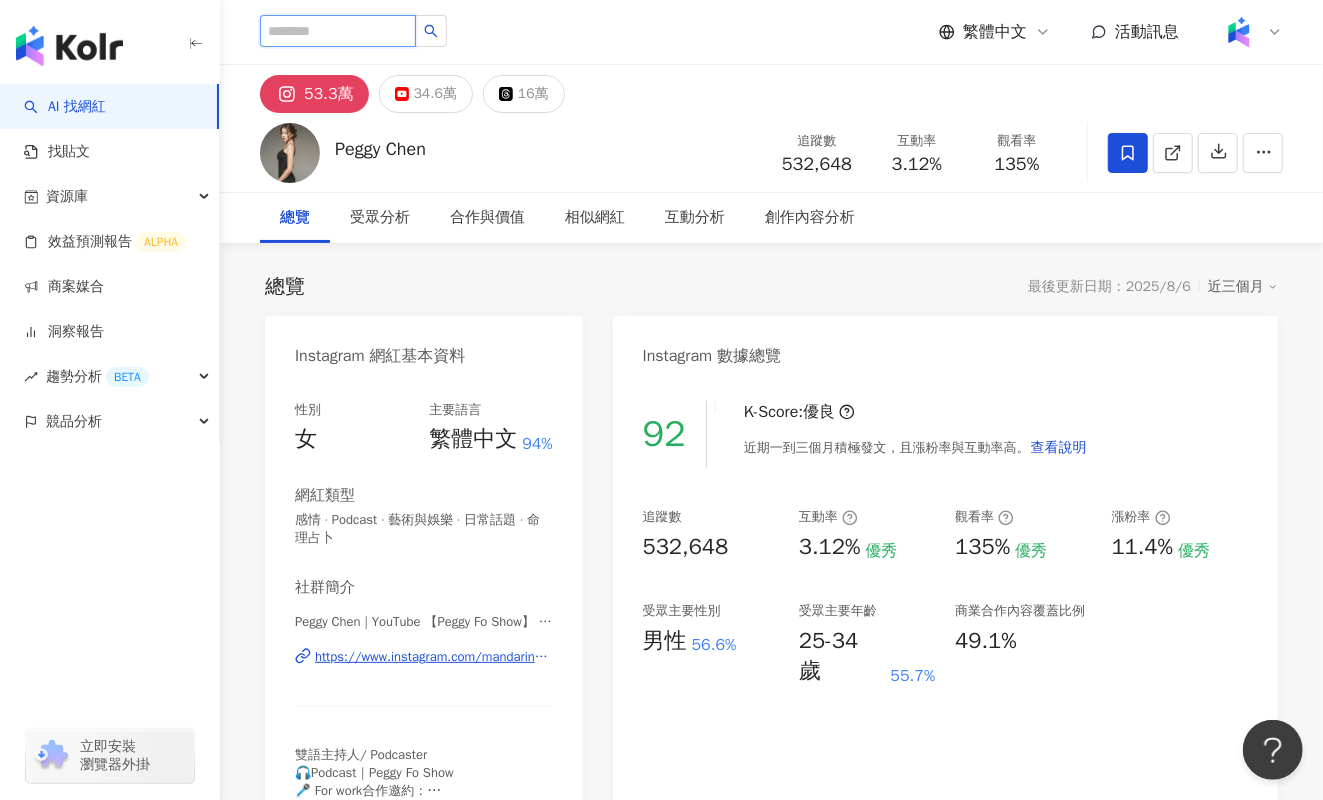 click at bounding box center (338, 31) 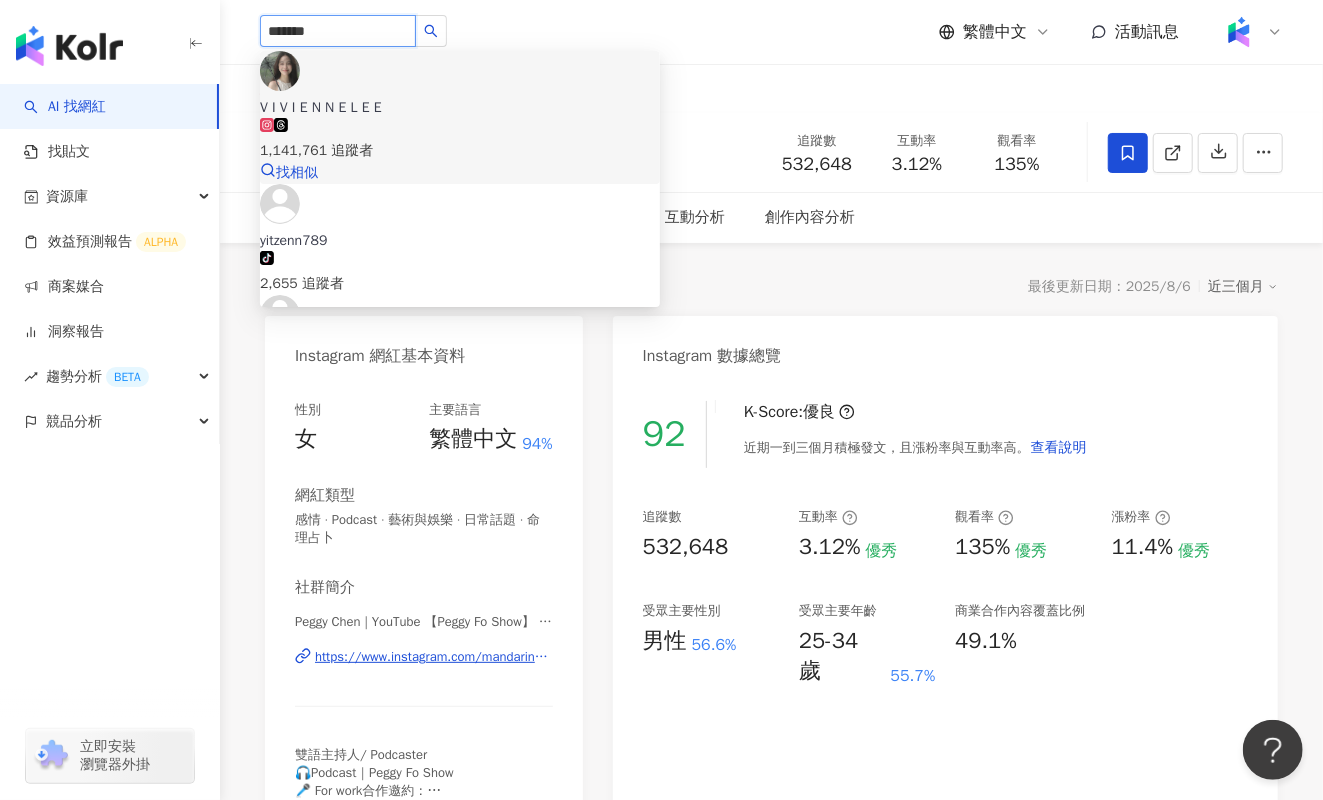 click on "1,141,761   追蹤者" at bounding box center [460, 151] 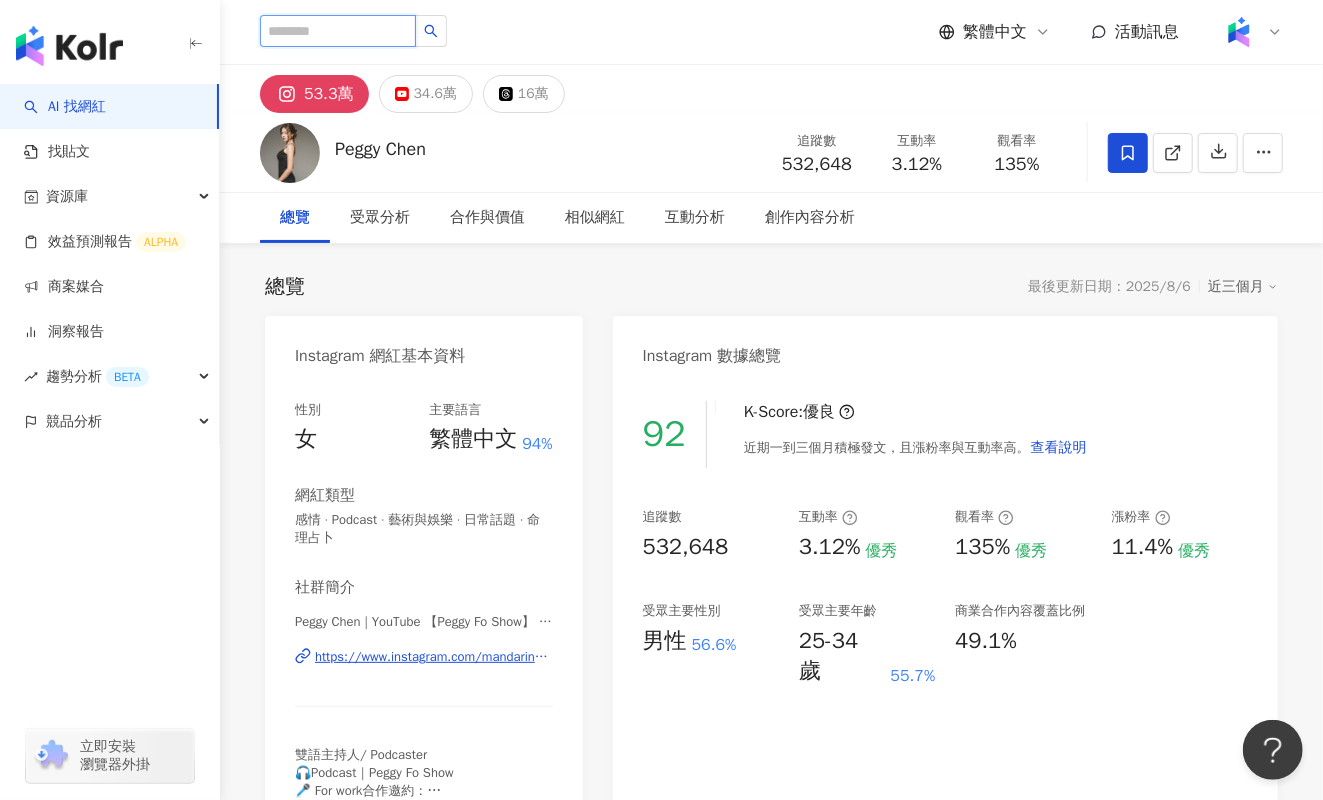 click at bounding box center (338, 31) 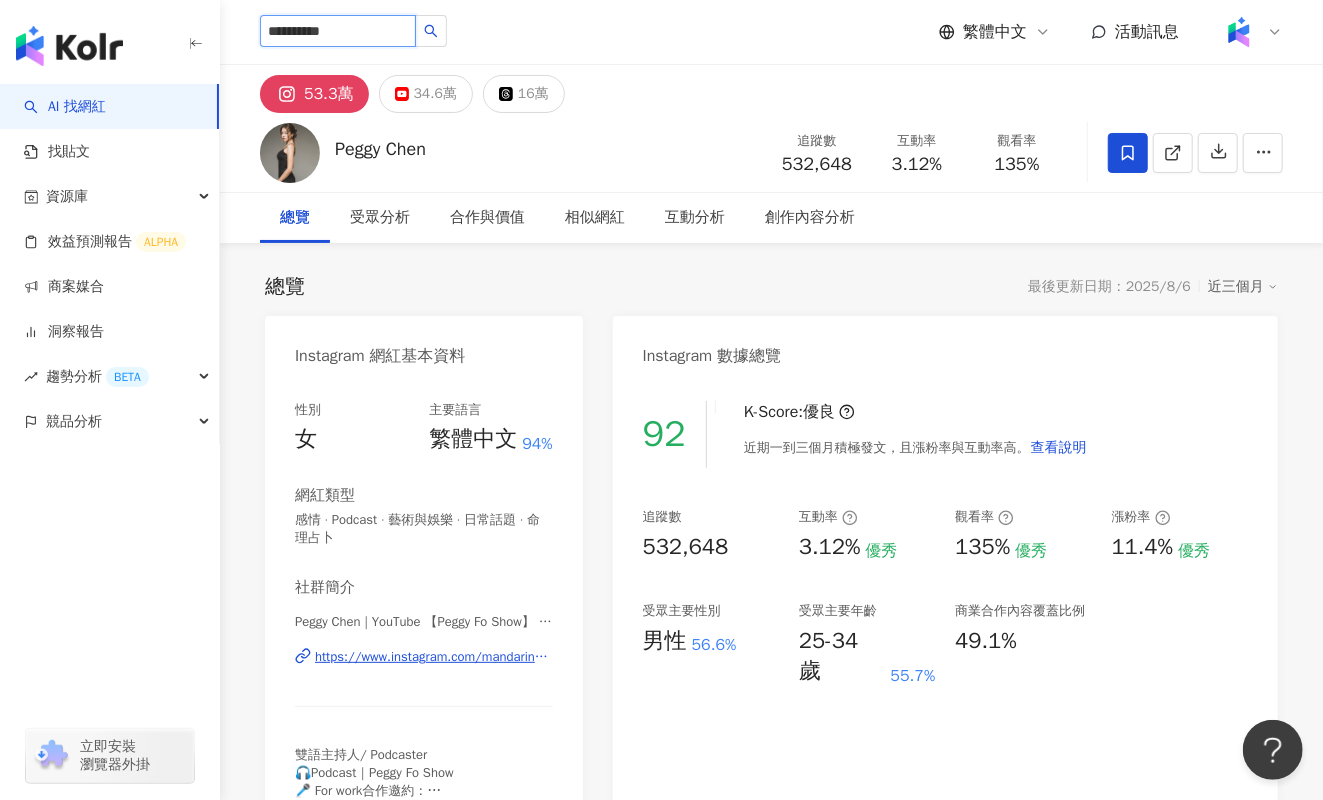 type on "**********" 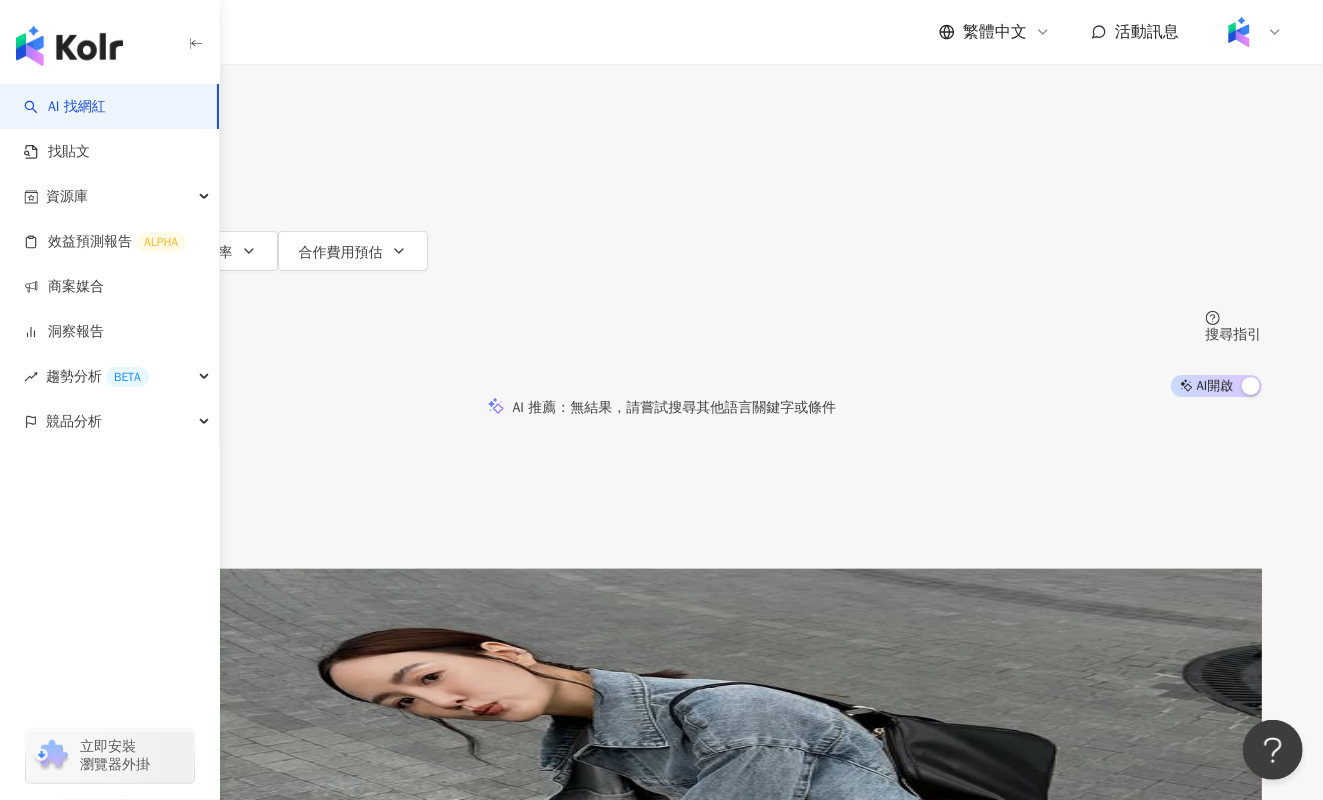 click on "Manju" at bounding box center (143, 726) 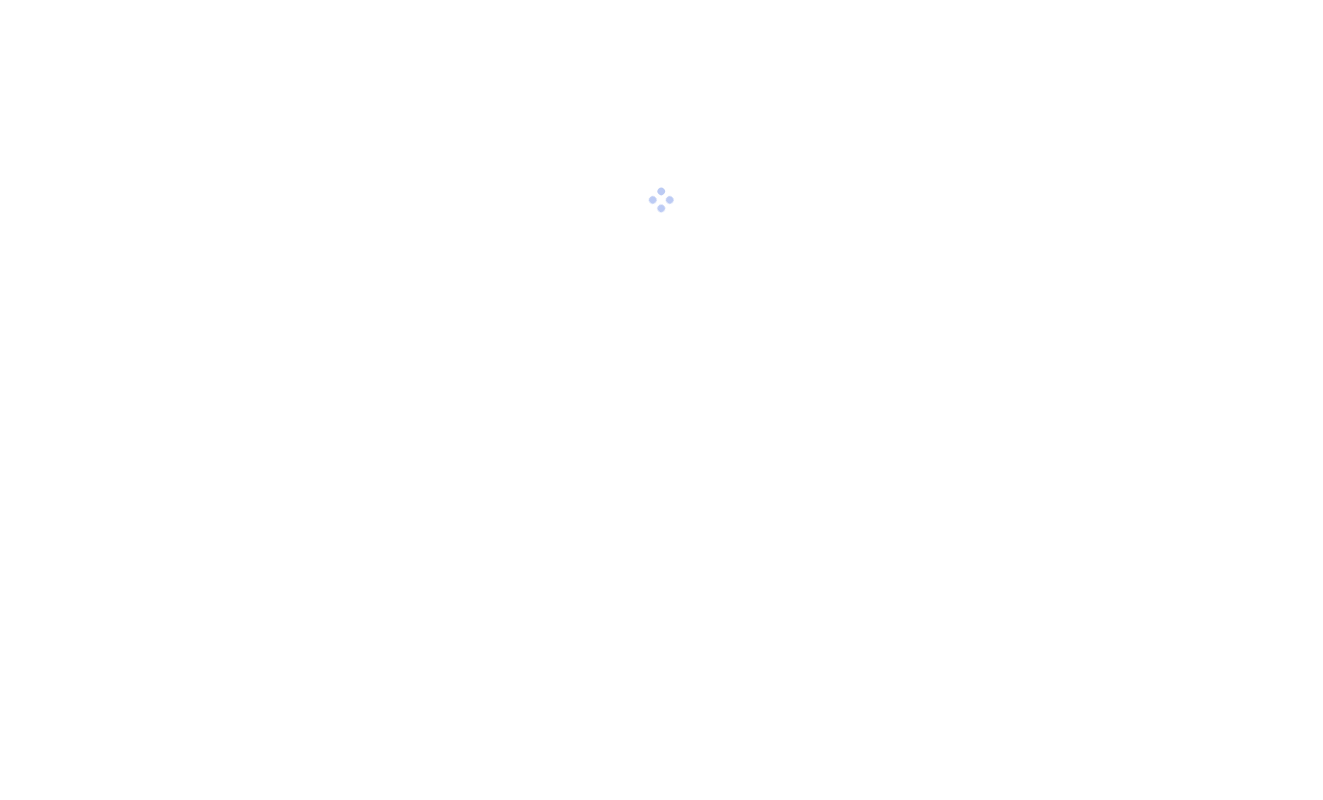 scroll, scrollTop: 0, scrollLeft: 0, axis: both 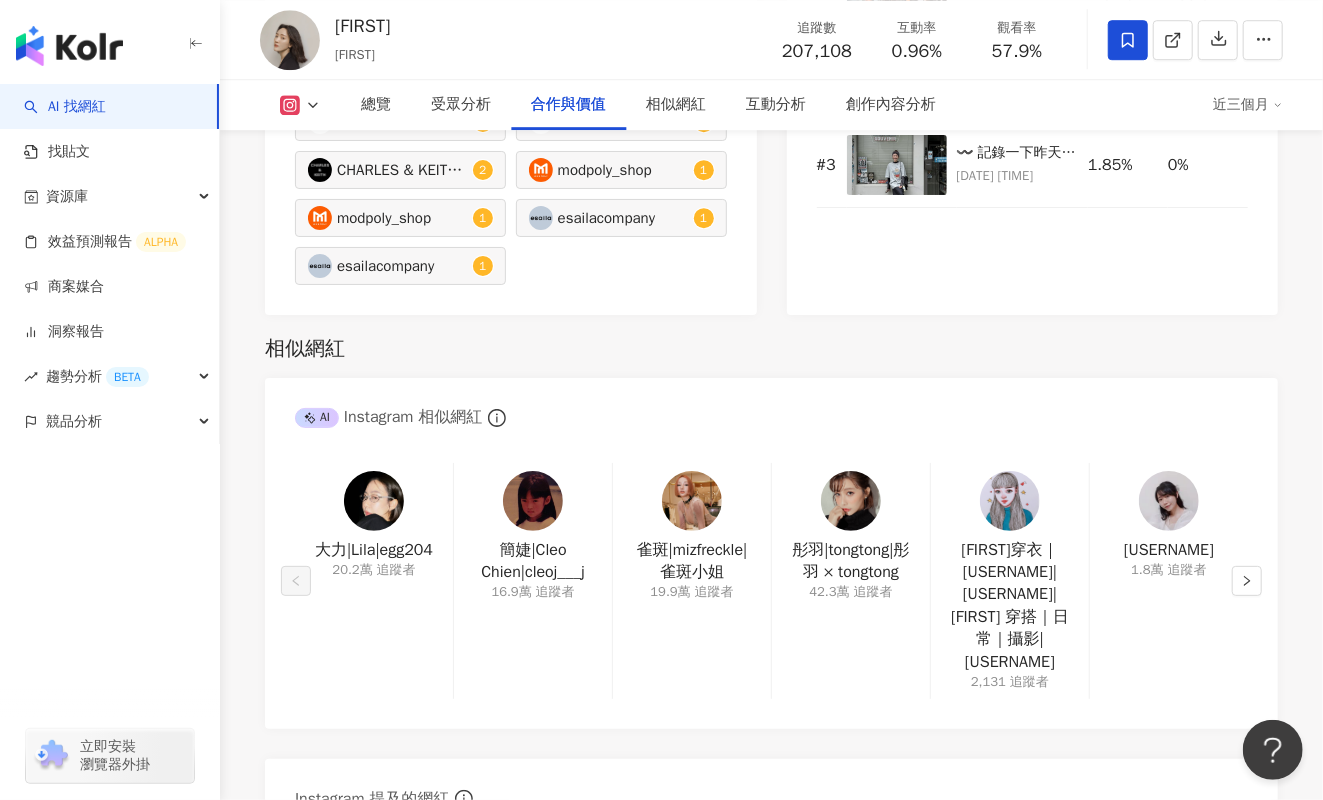 click at bounding box center (374, 501) 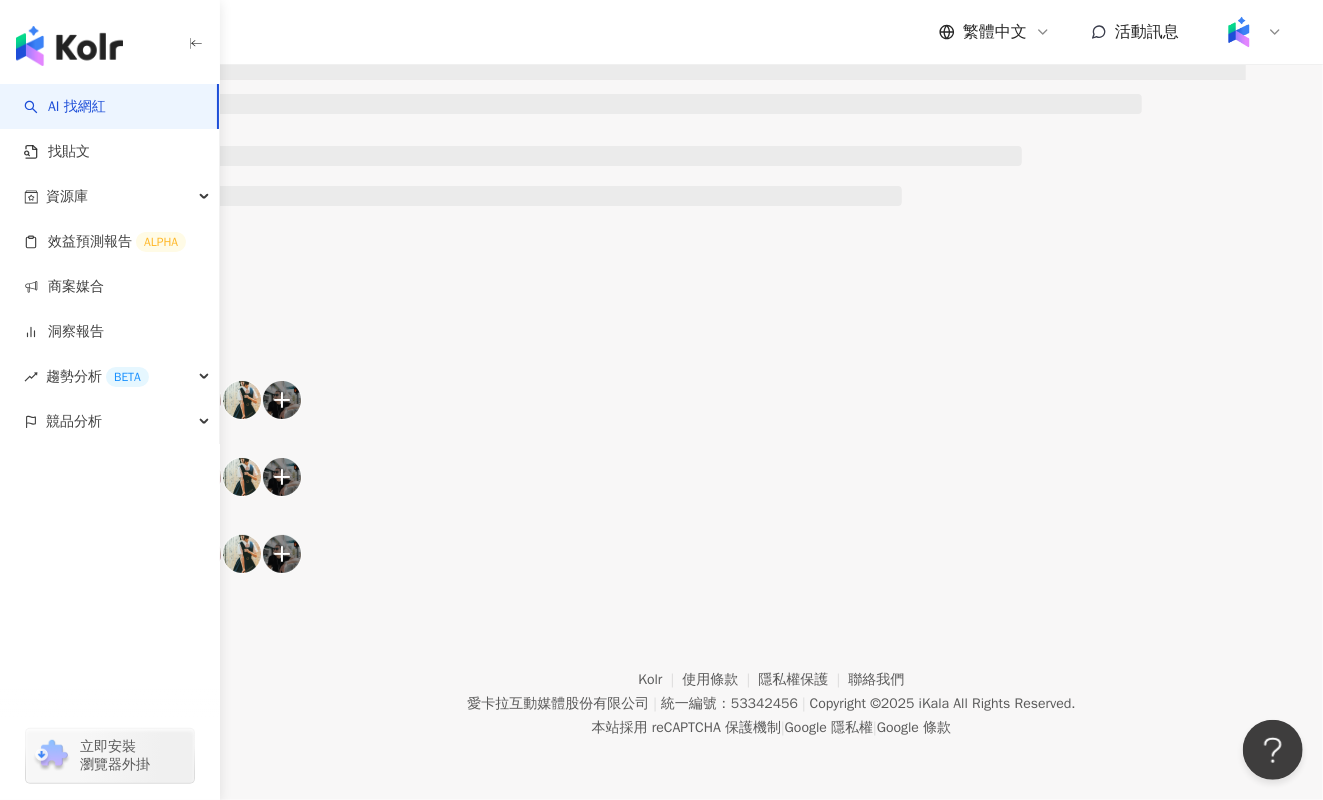 scroll, scrollTop: 0, scrollLeft: 0, axis: both 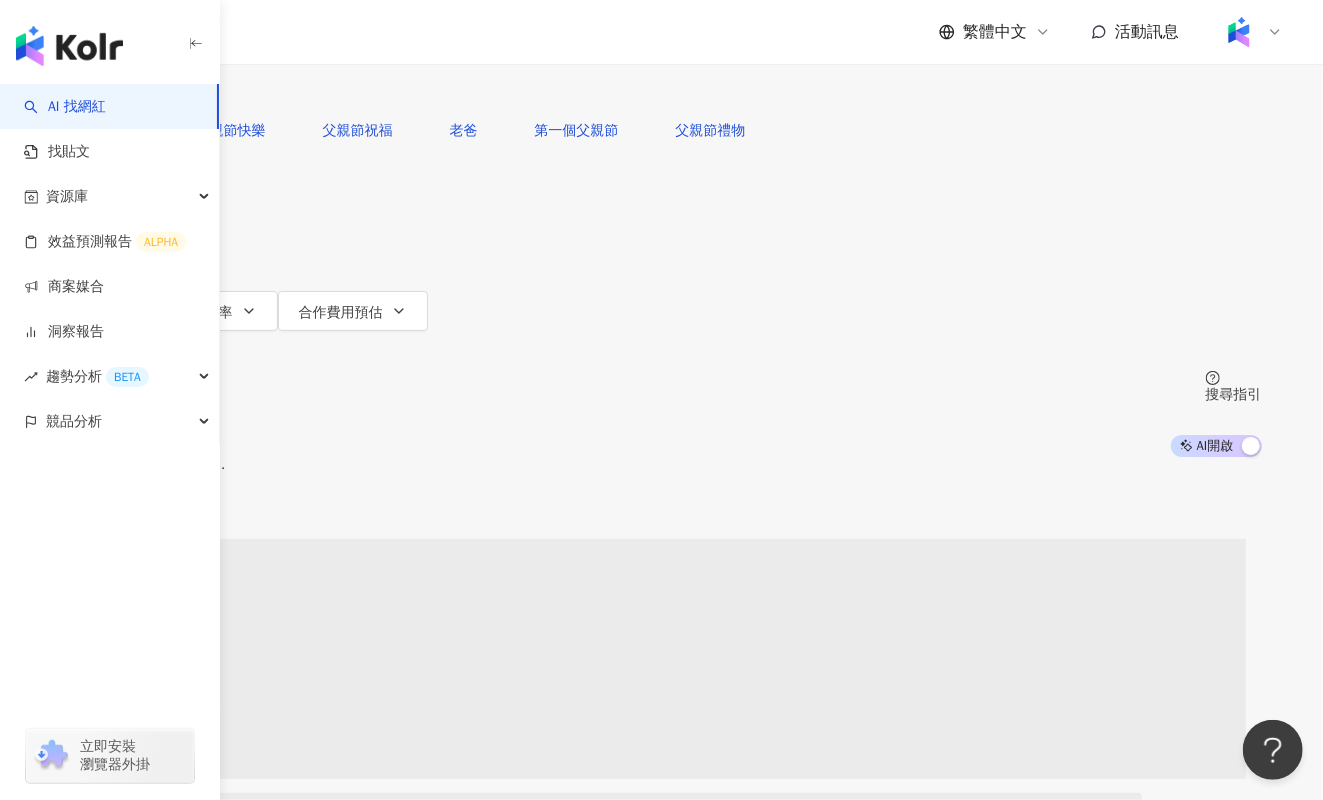 click at bounding box center [272, 19] 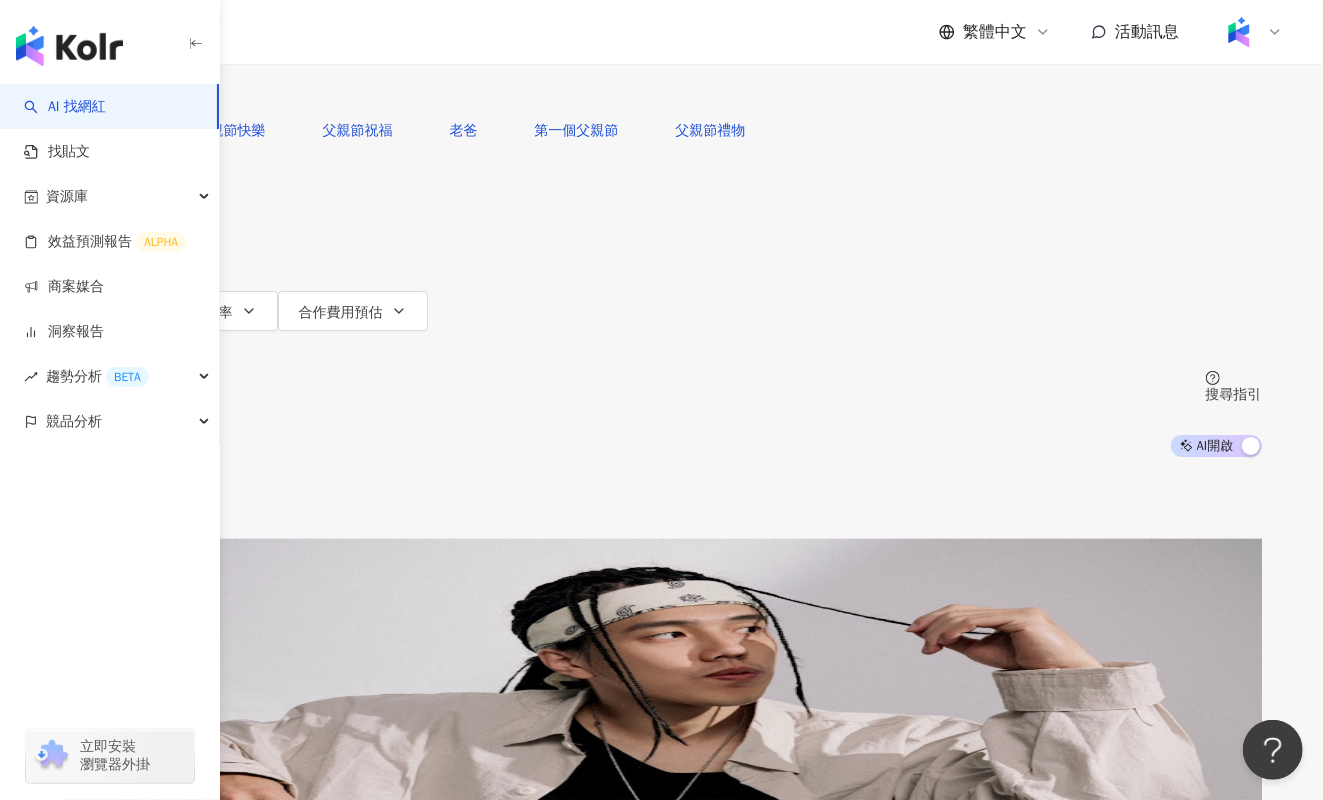type on "********" 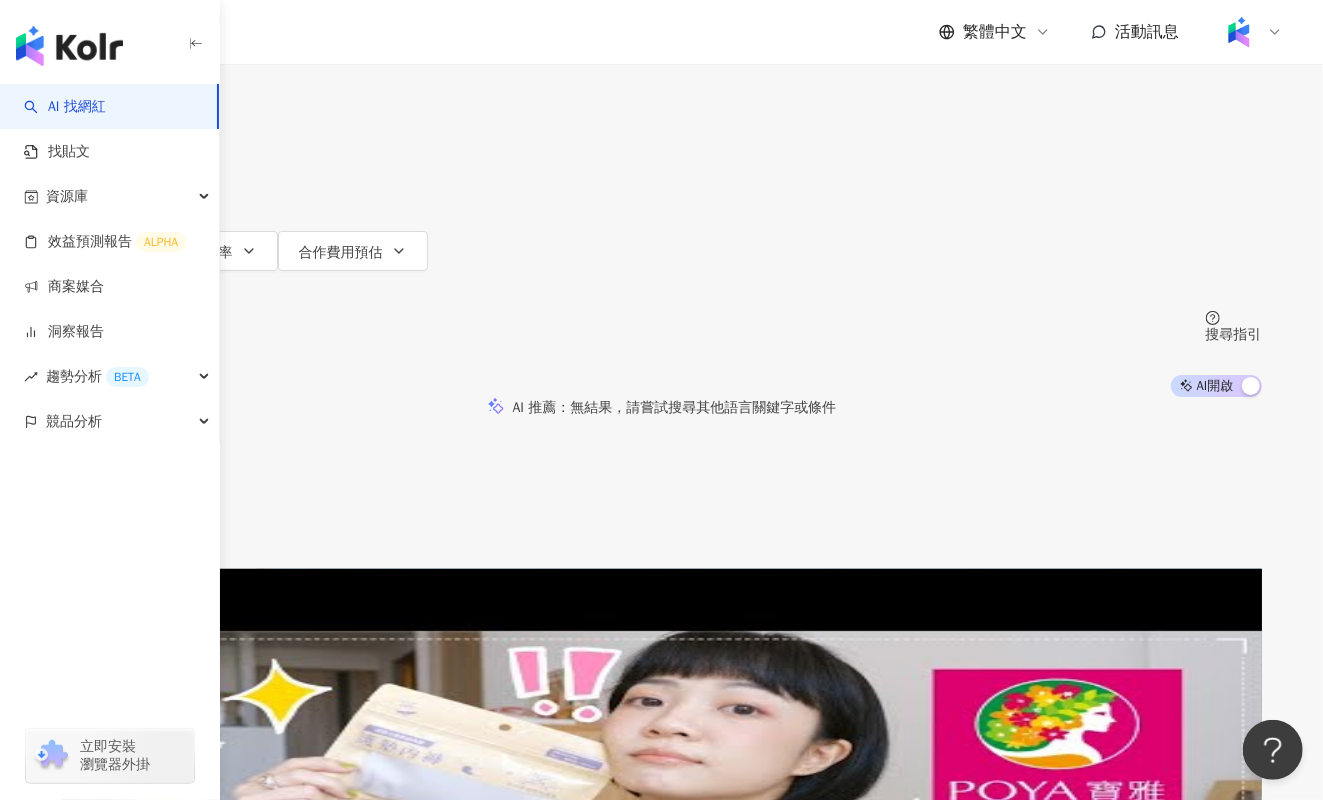 click on "Meg 今天穿什麼" at bounding box center [112, 726] 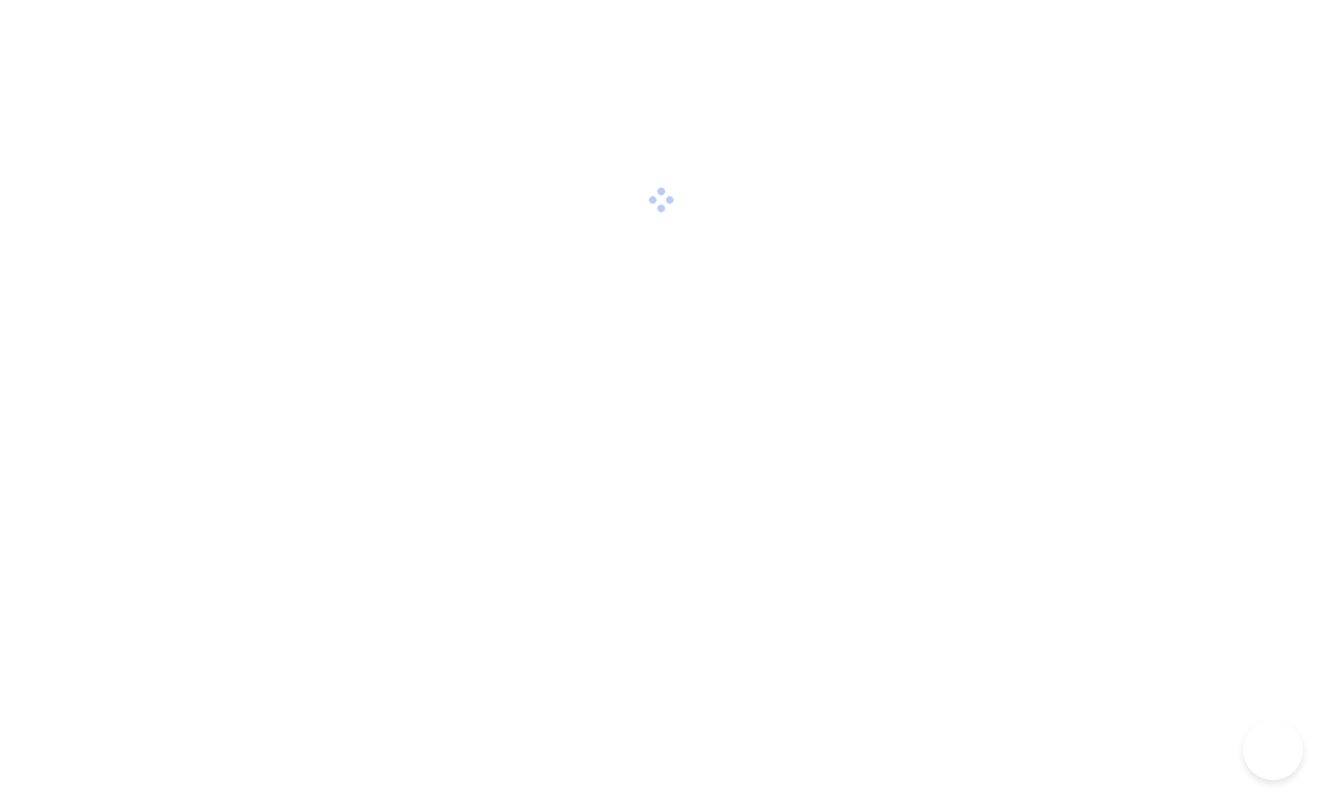 scroll, scrollTop: 0, scrollLeft: 0, axis: both 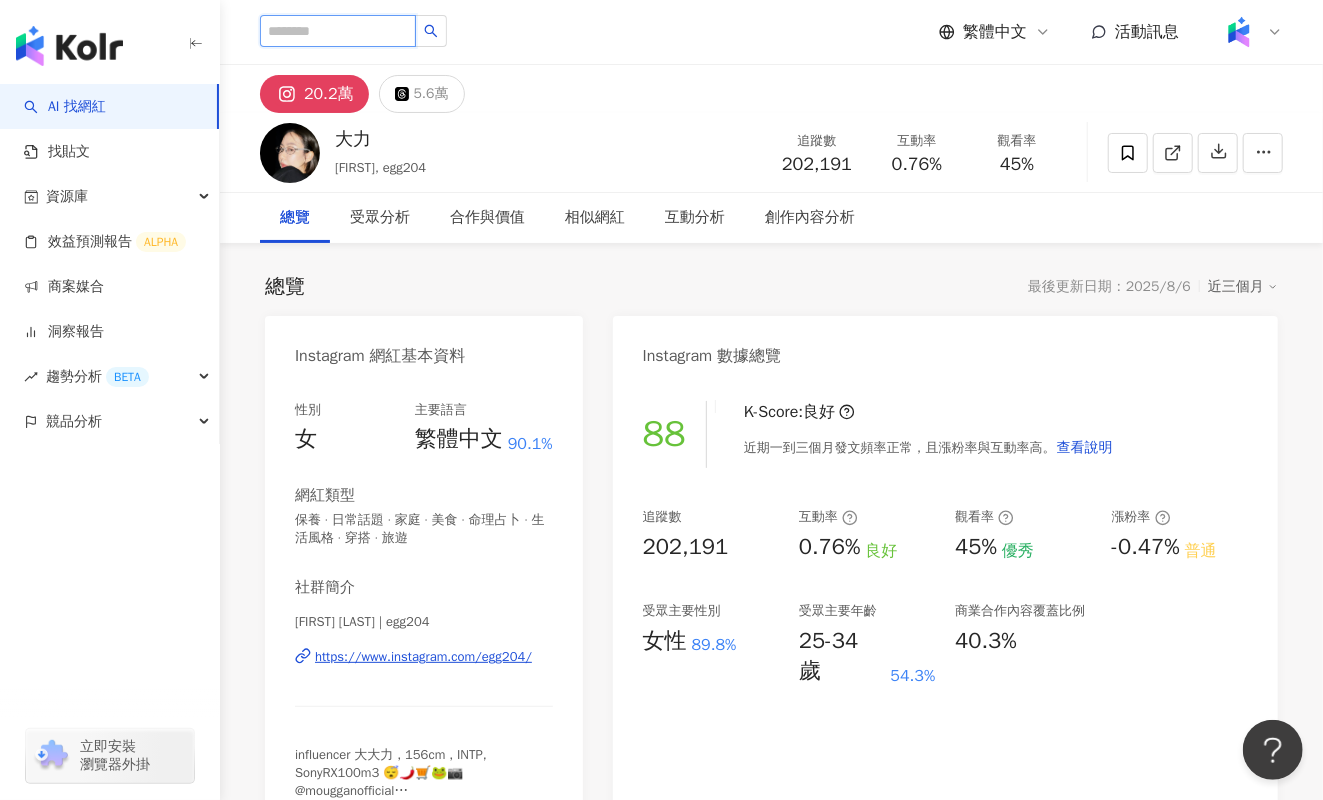 click at bounding box center [338, 31] 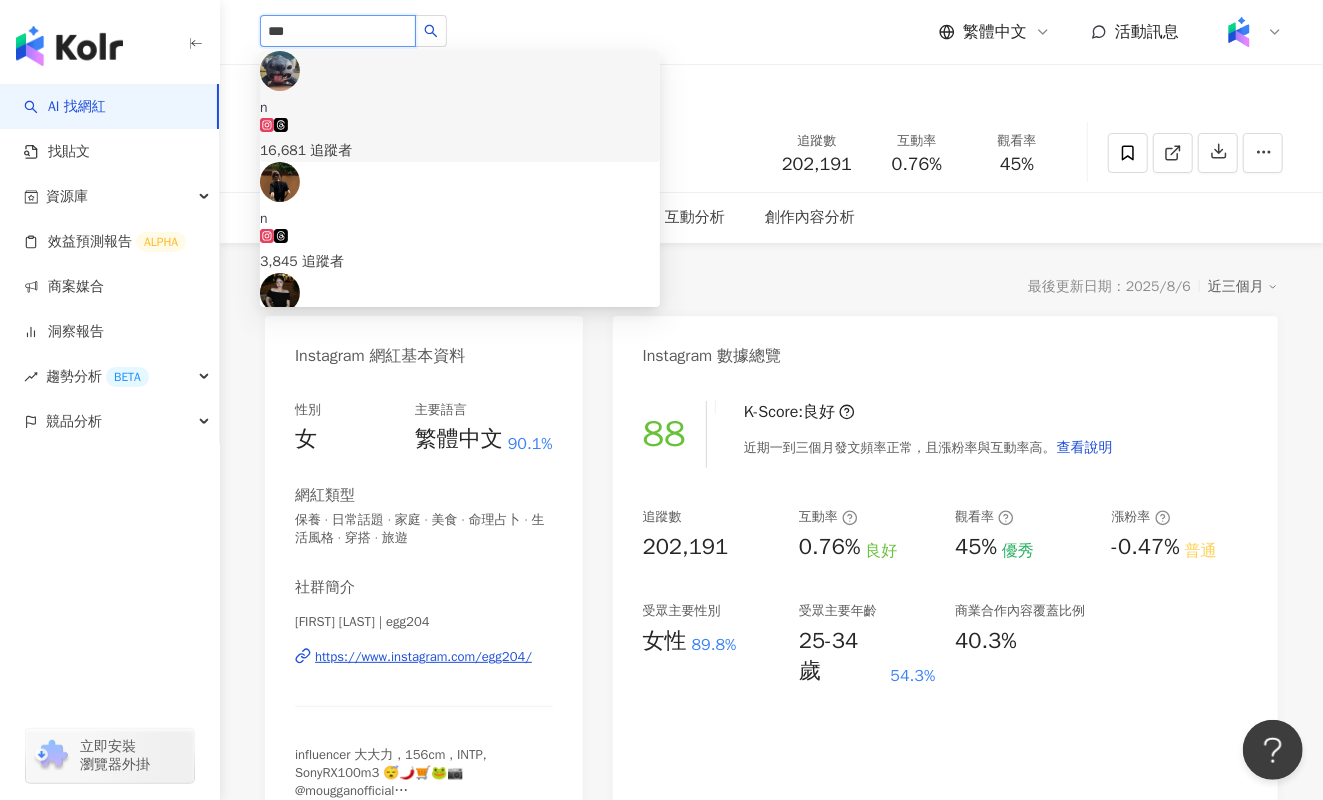 type on "***" 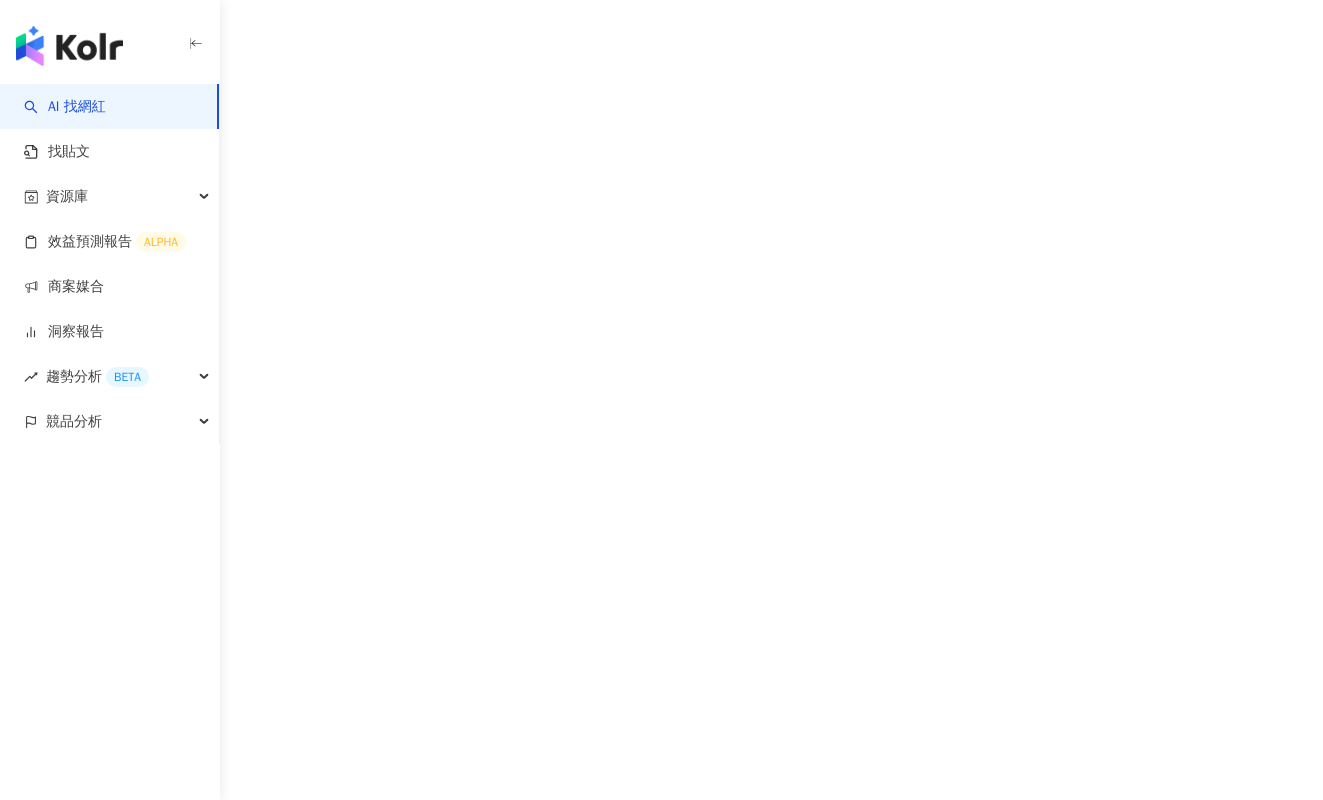 scroll, scrollTop: 0, scrollLeft: 0, axis: both 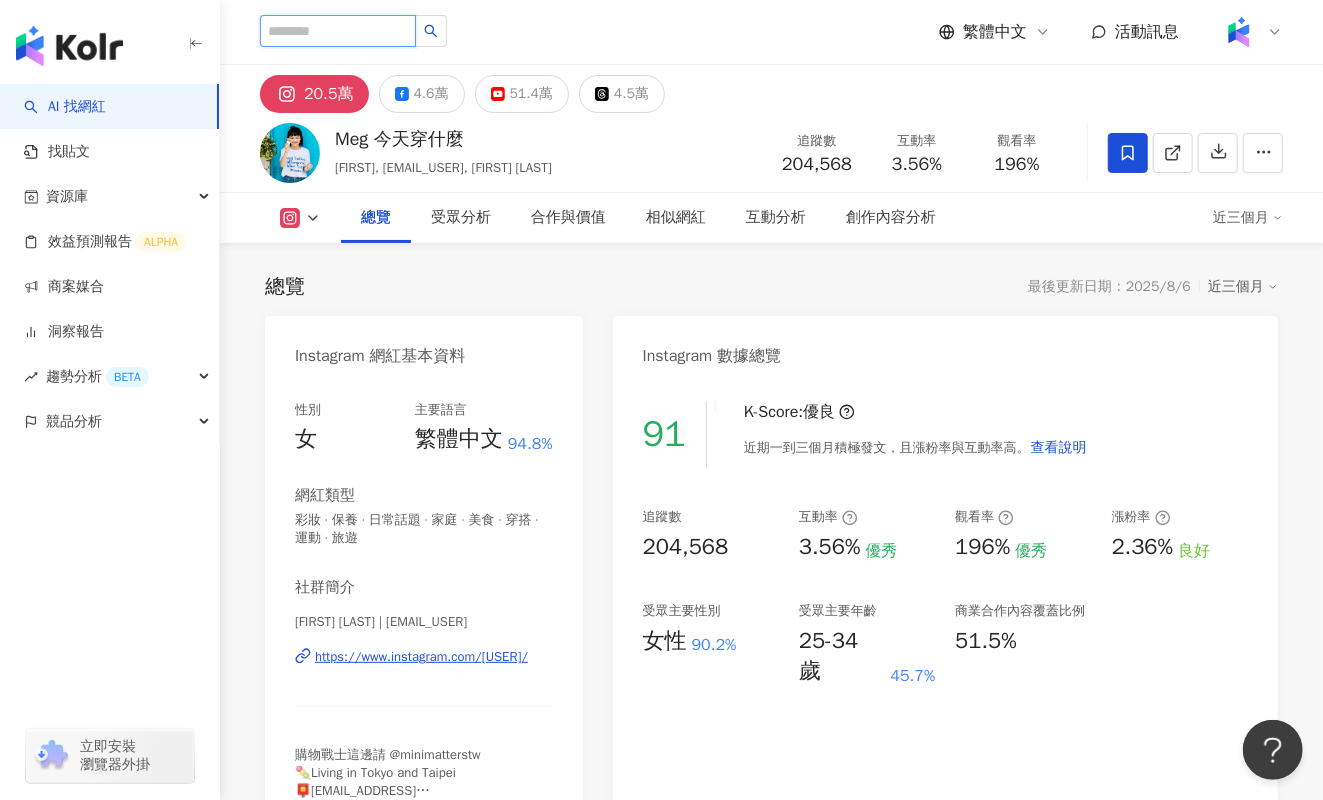 click at bounding box center (338, 31) 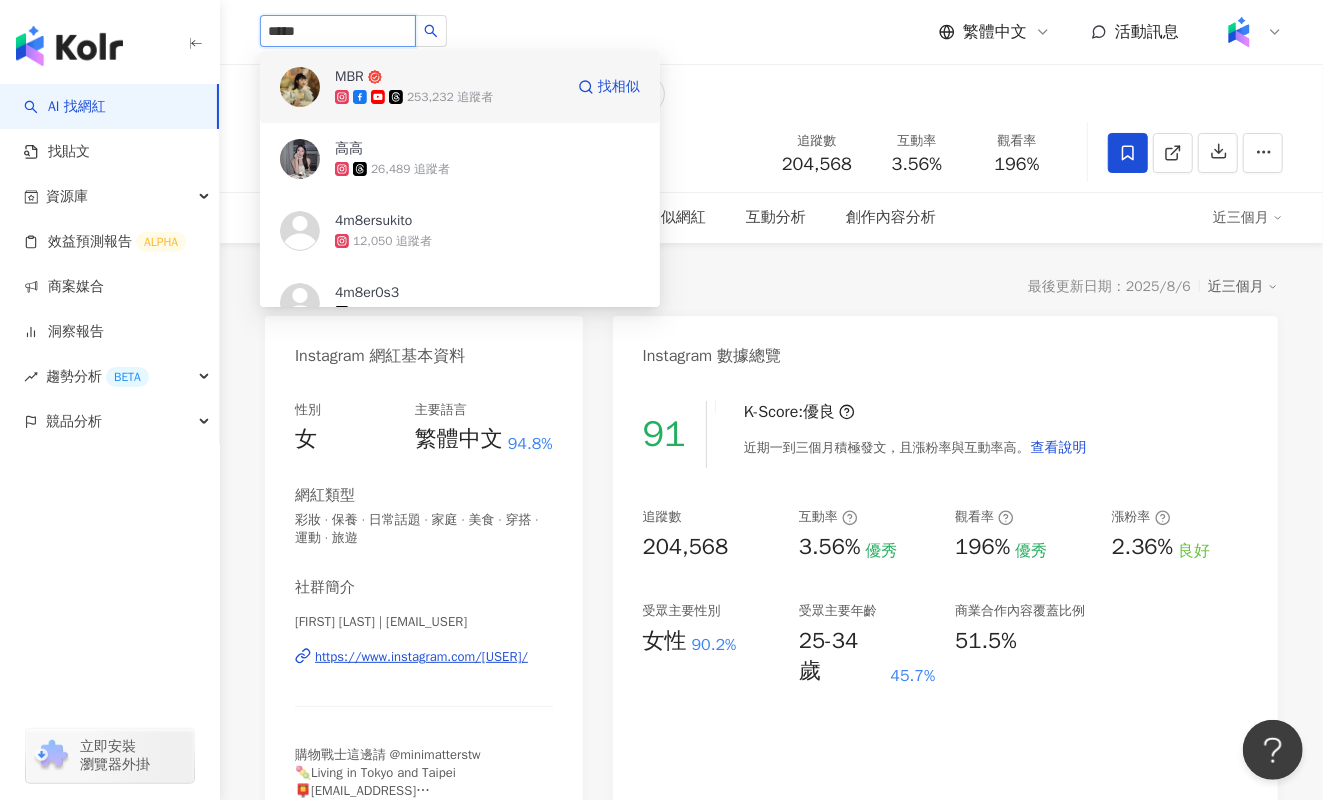 click on "253,232   追蹤者" at bounding box center [449, 97] 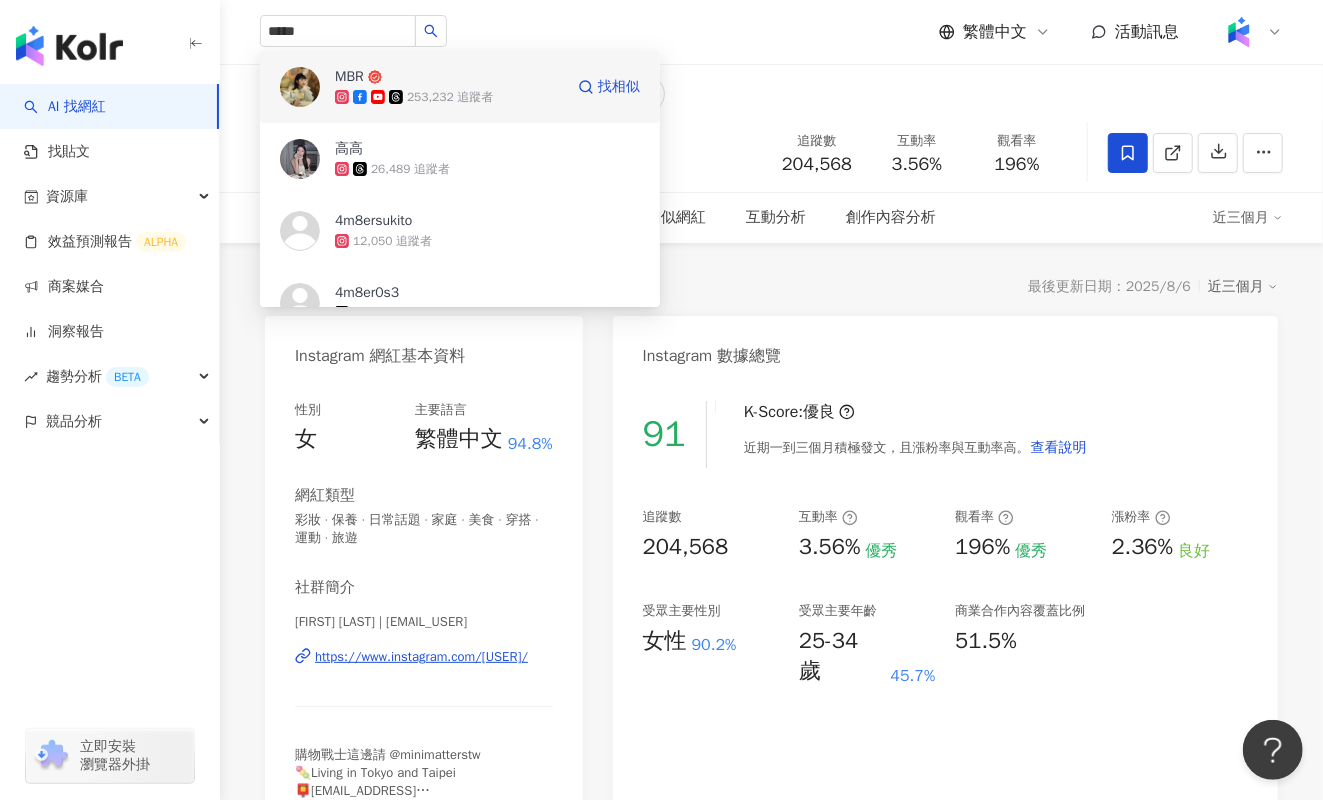 type 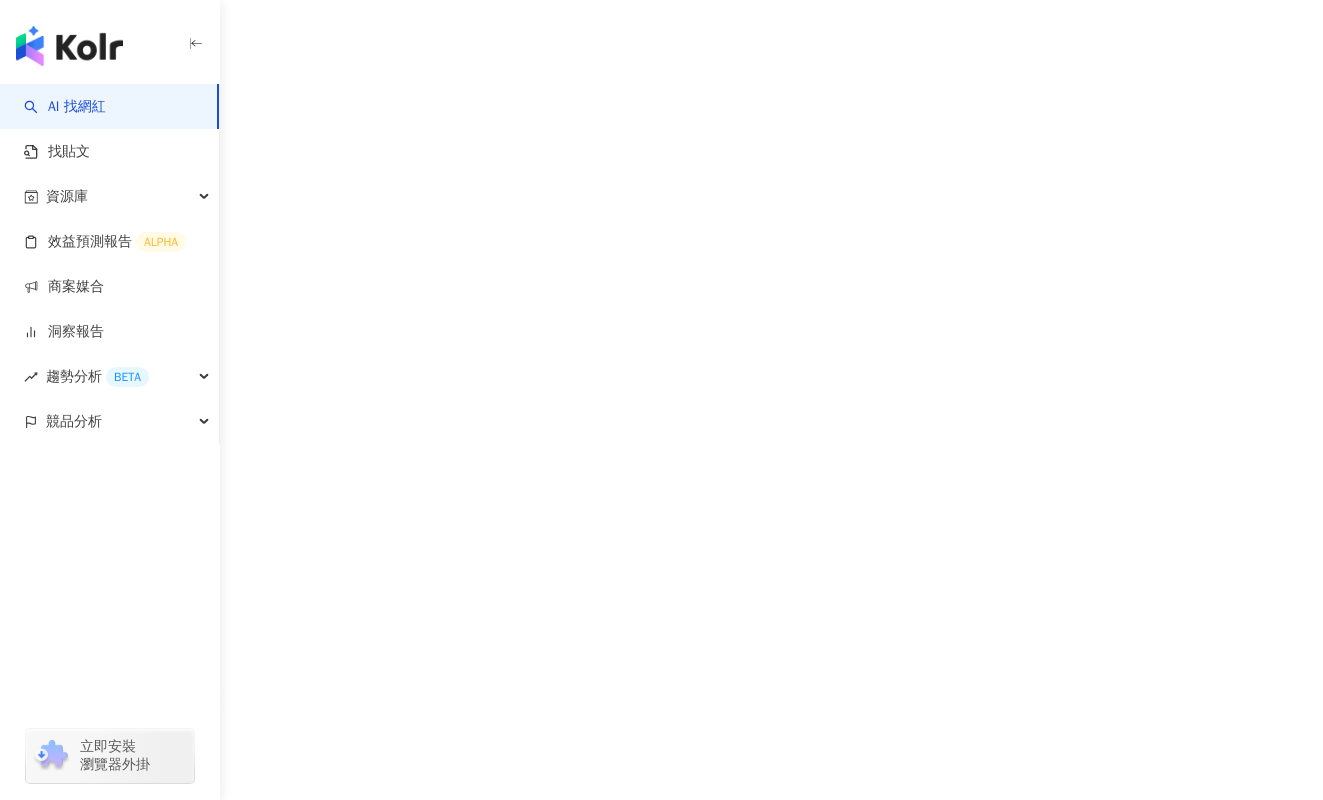 scroll, scrollTop: 0, scrollLeft: 0, axis: both 